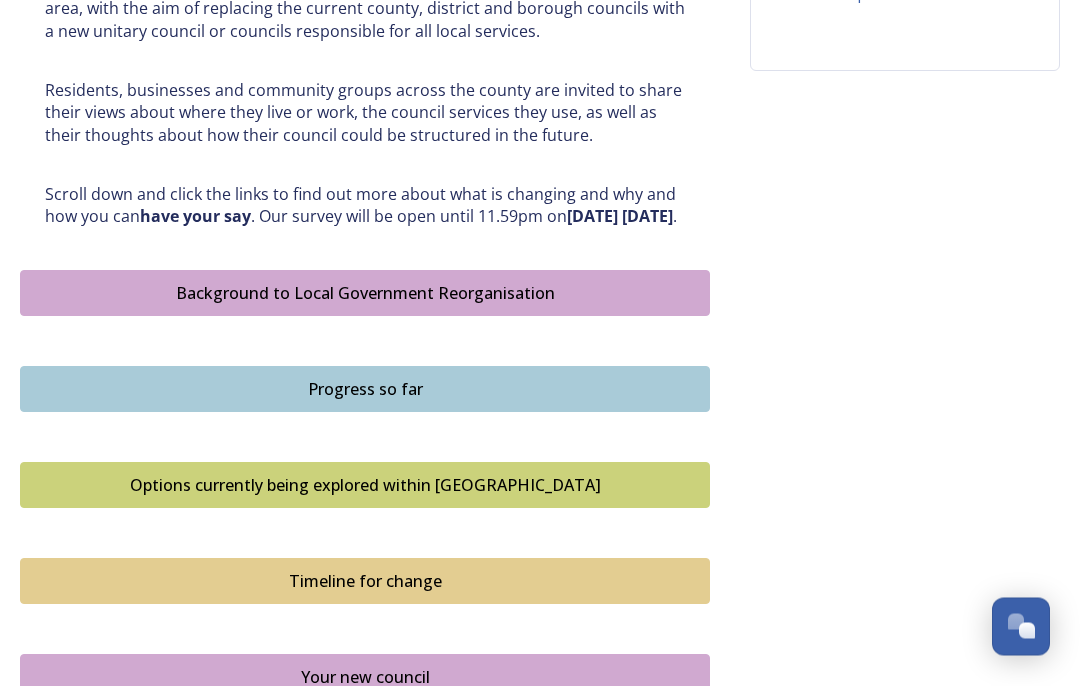 scroll, scrollTop: 1003, scrollLeft: 0, axis: vertical 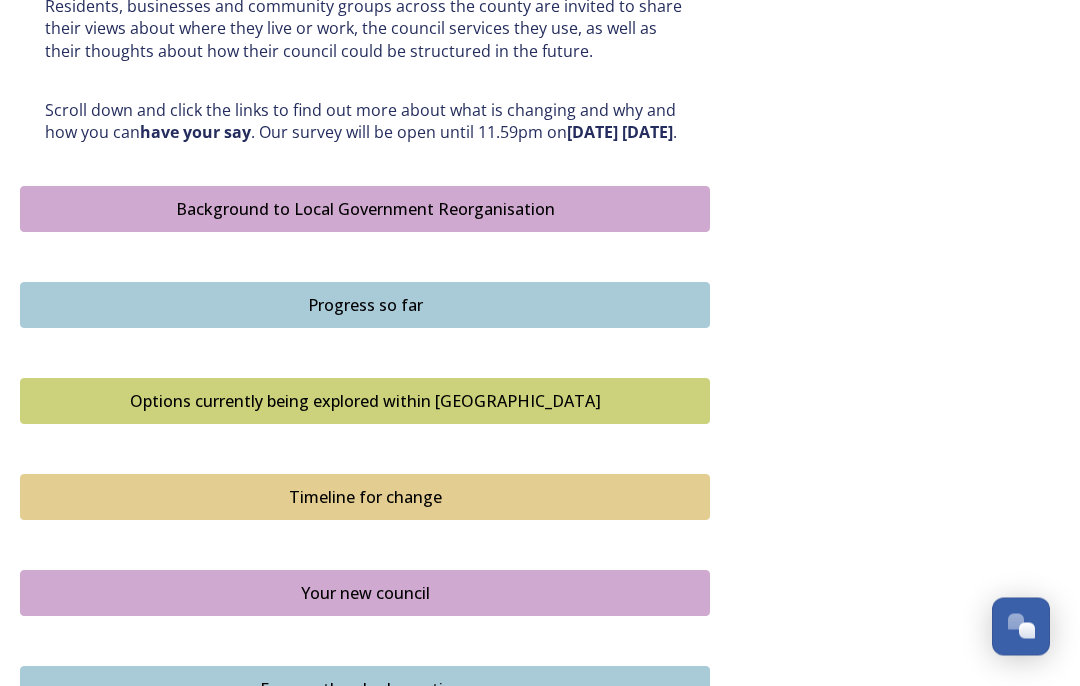 click on "Background to Local Government Reorganisation" at bounding box center [365, 210] 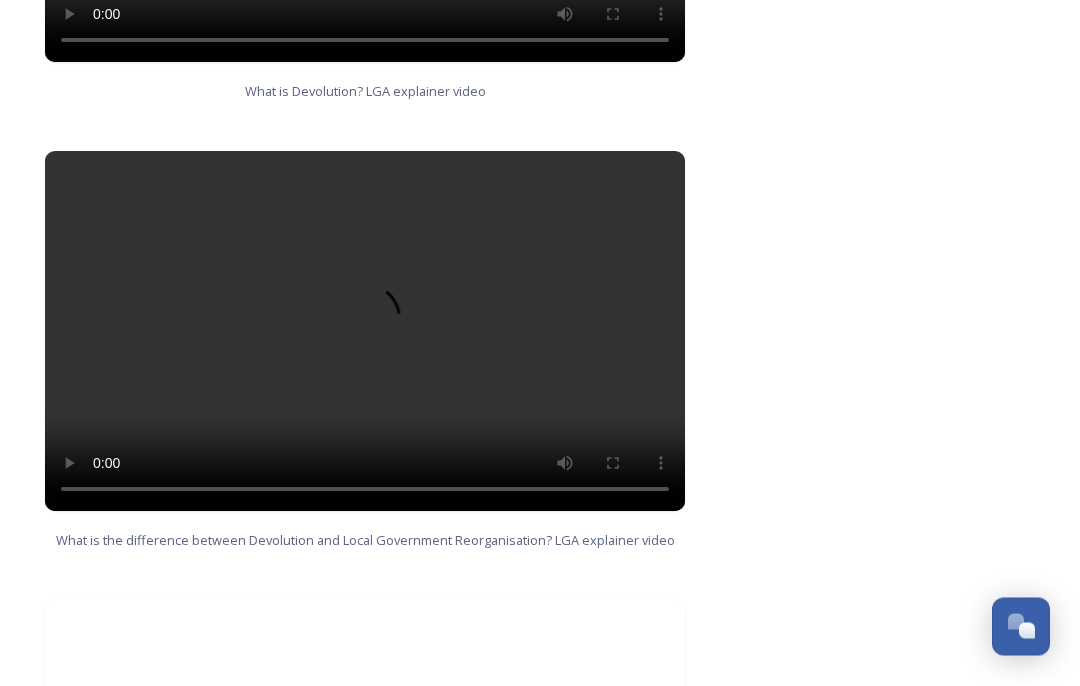 scroll, scrollTop: 1615, scrollLeft: 0, axis: vertical 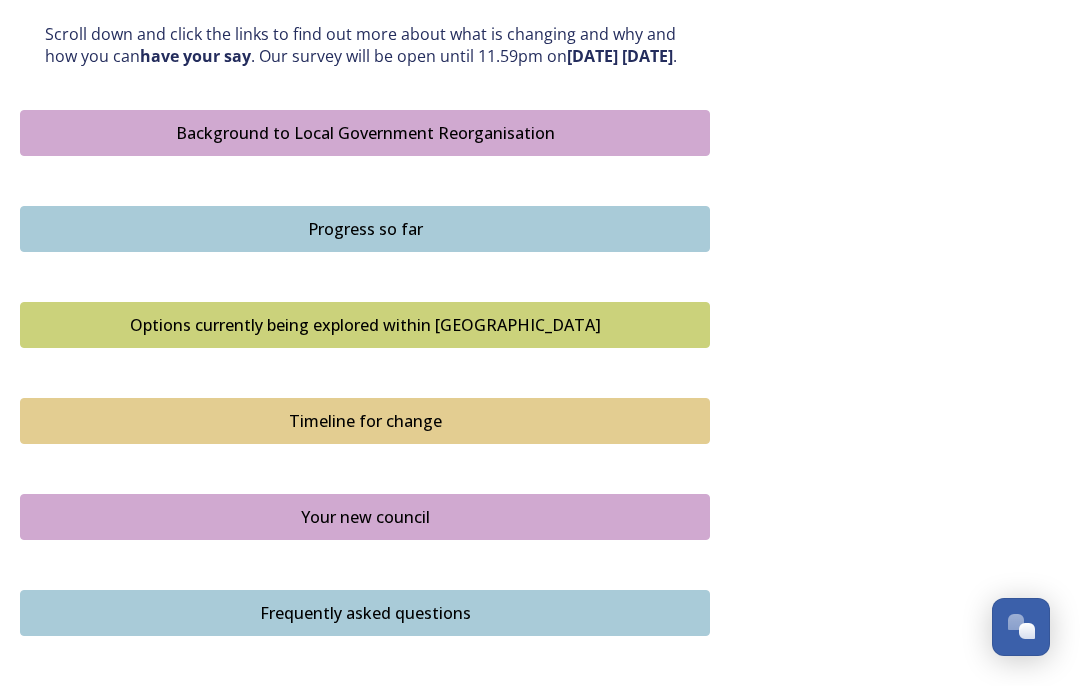 click on "Progress so far" at bounding box center (365, 229) 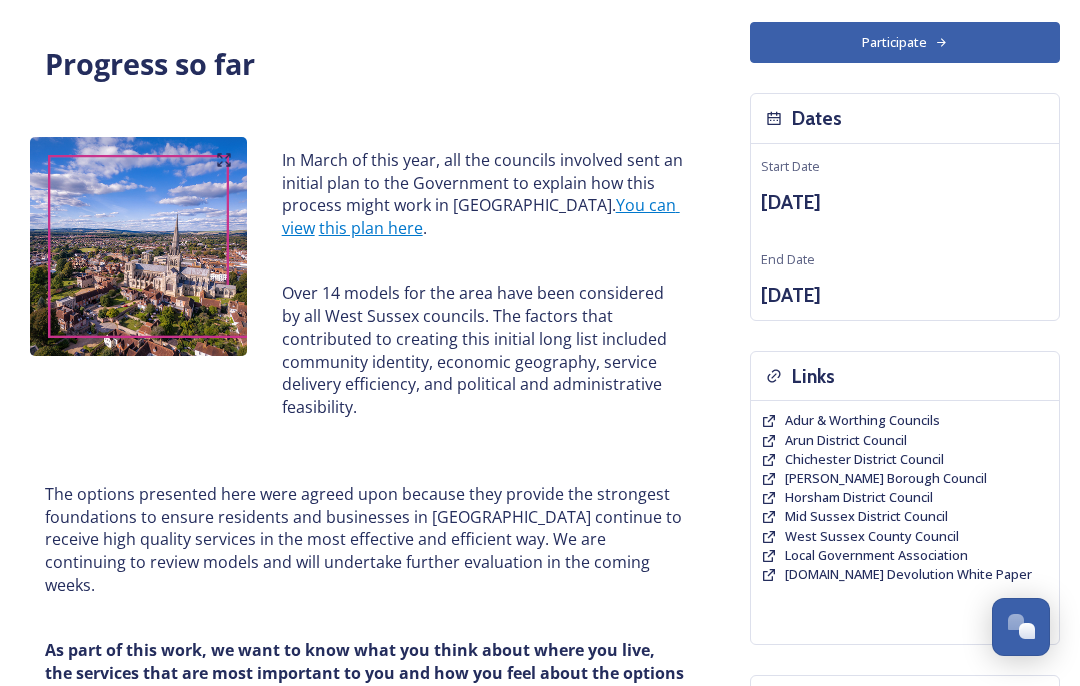 scroll, scrollTop: 131, scrollLeft: 0, axis: vertical 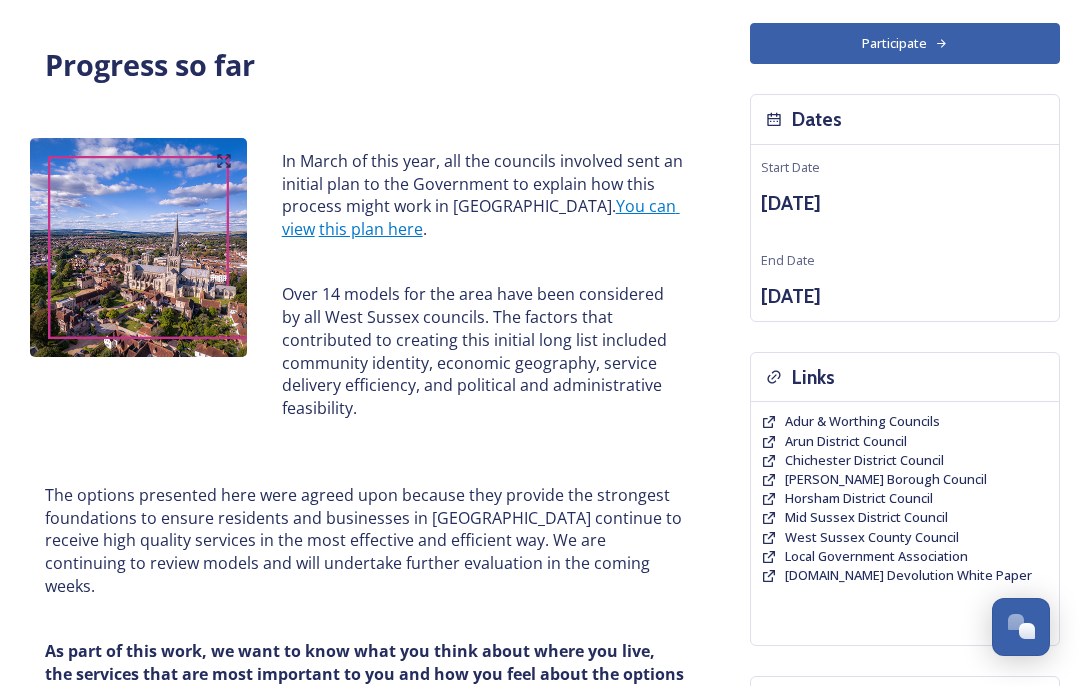 click on "You can view" at bounding box center (481, 217) 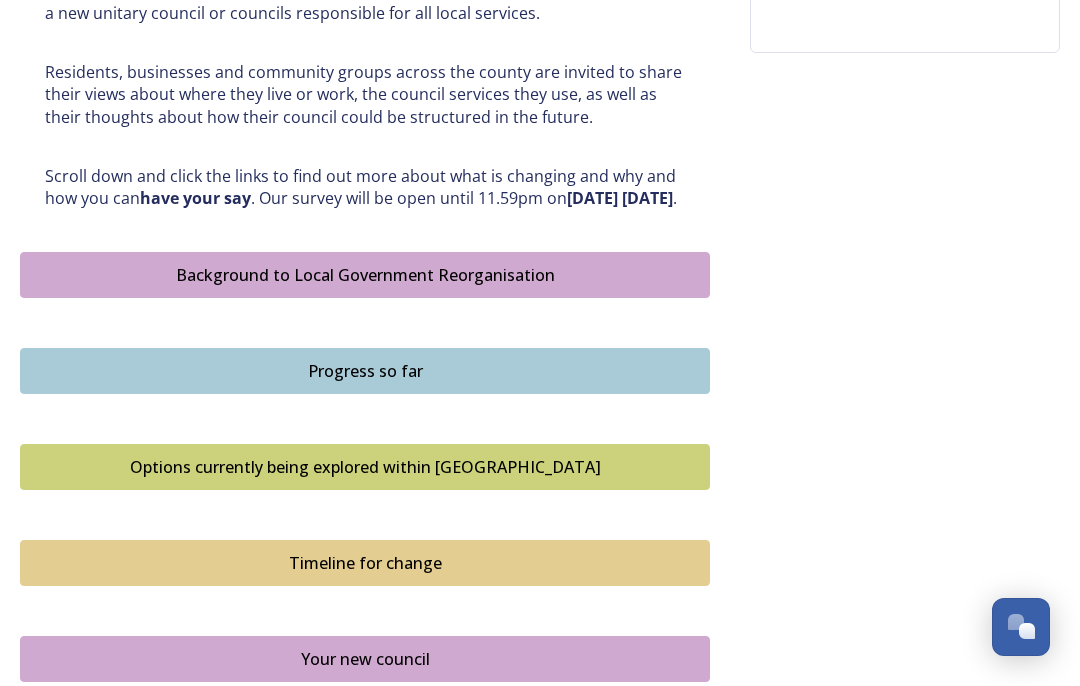 scroll, scrollTop: 959, scrollLeft: 0, axis: vertical 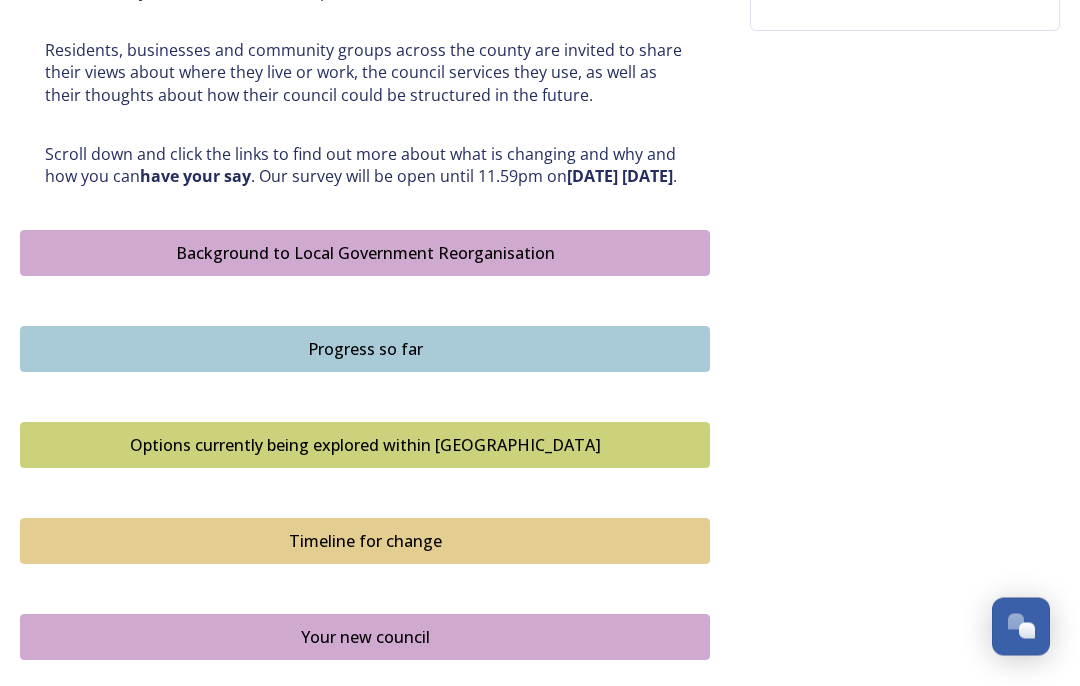 click on "Progress so far" at bounding box center [365, 350] 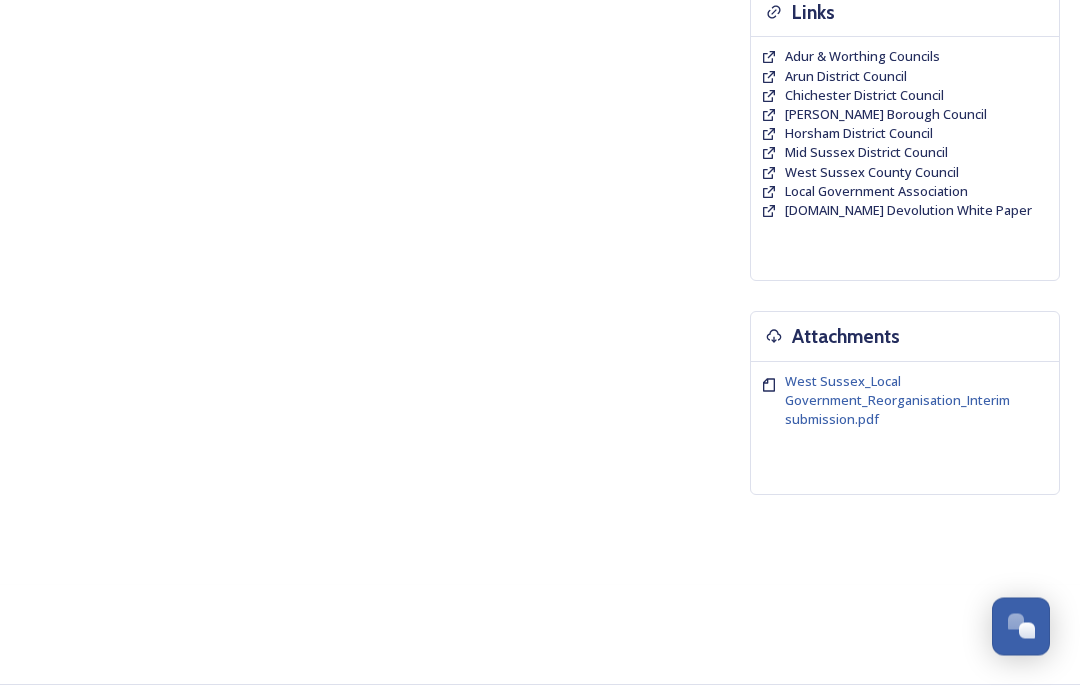 scroll, scrollTop: 487, scrollLeft: 0, axis: vertical 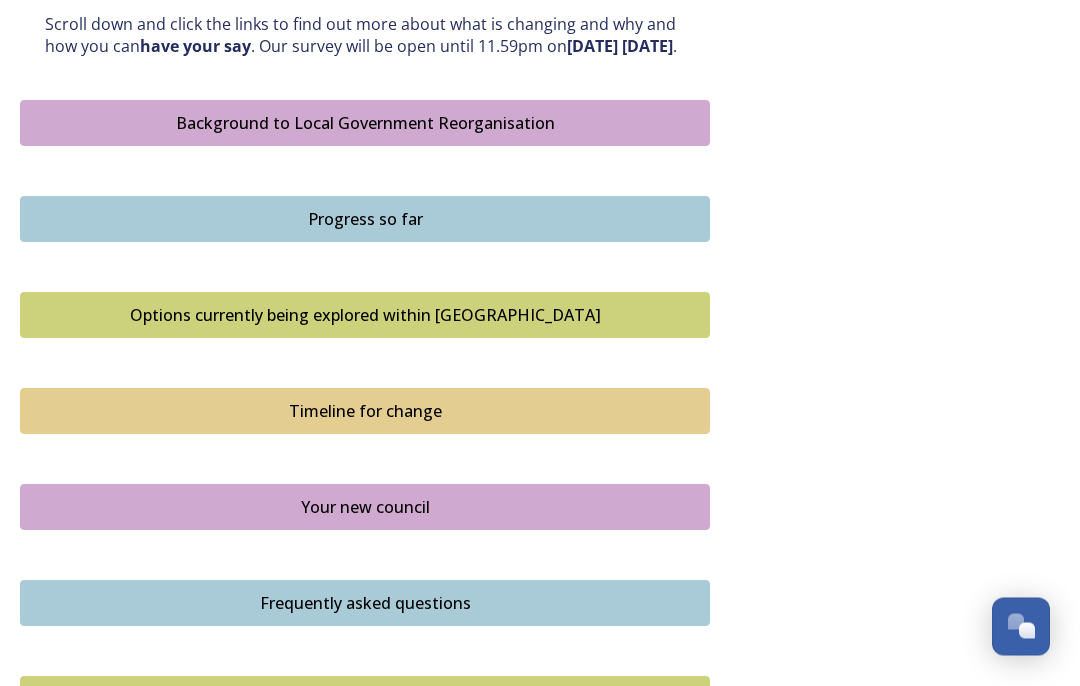 click on "Progress so far" at bounding box center (365, 220) 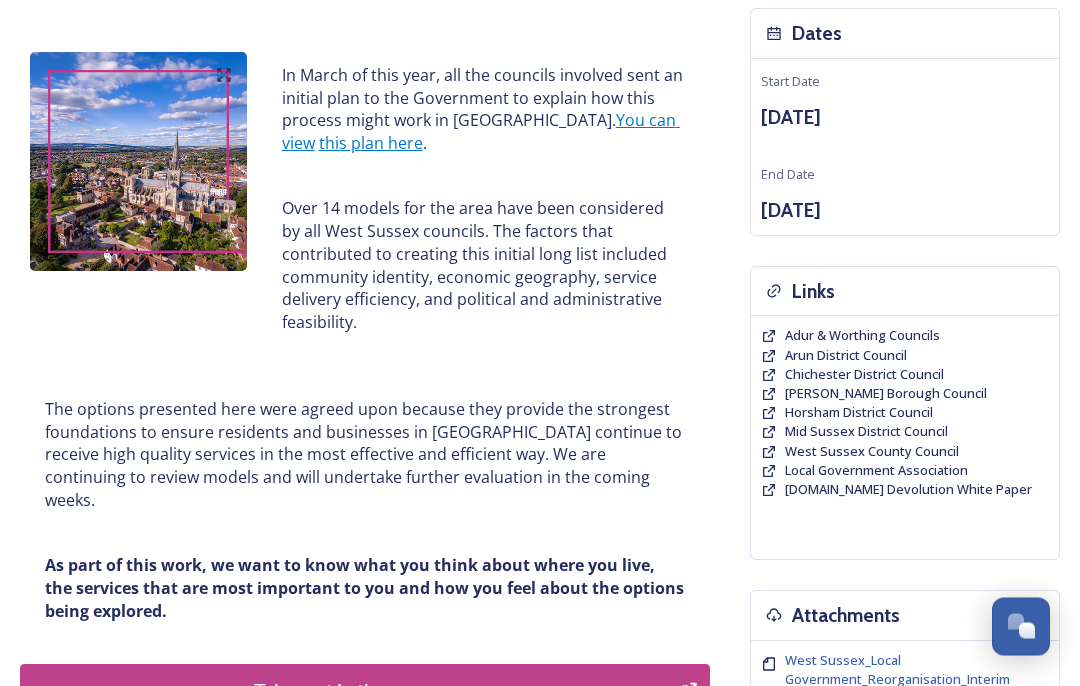 scroll, scrollTop: 217, scrollLeft: 0, axis: vertical 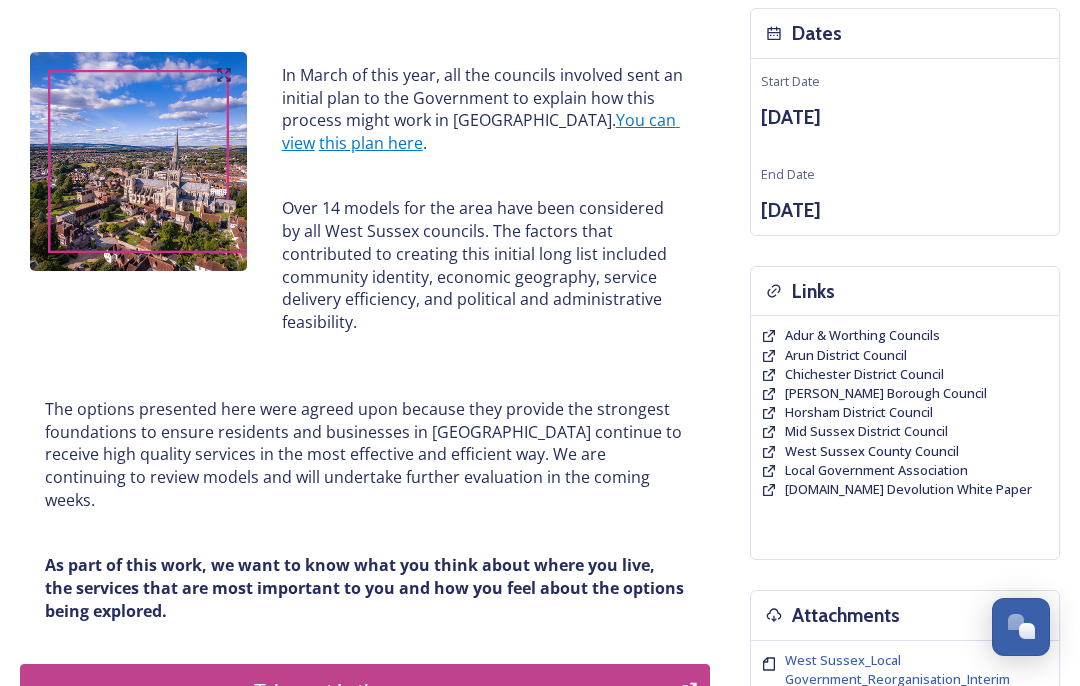 click on "You can view" at bounding box center (481, 131) 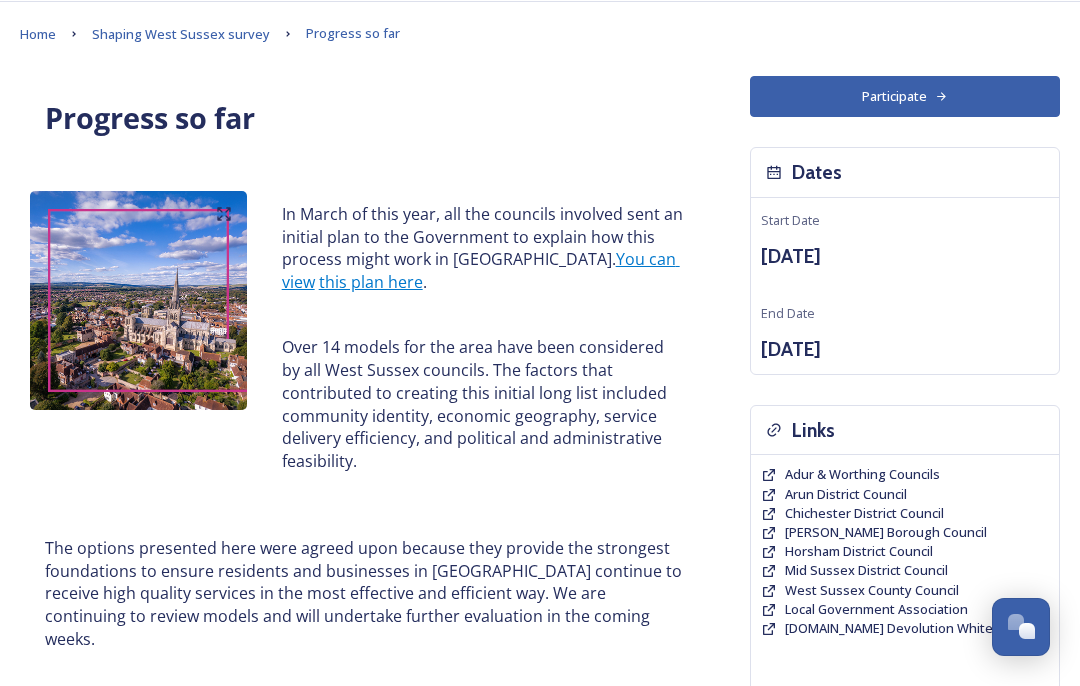 scroll, scrollTop: 0, scrollLeft: 0, axis: both 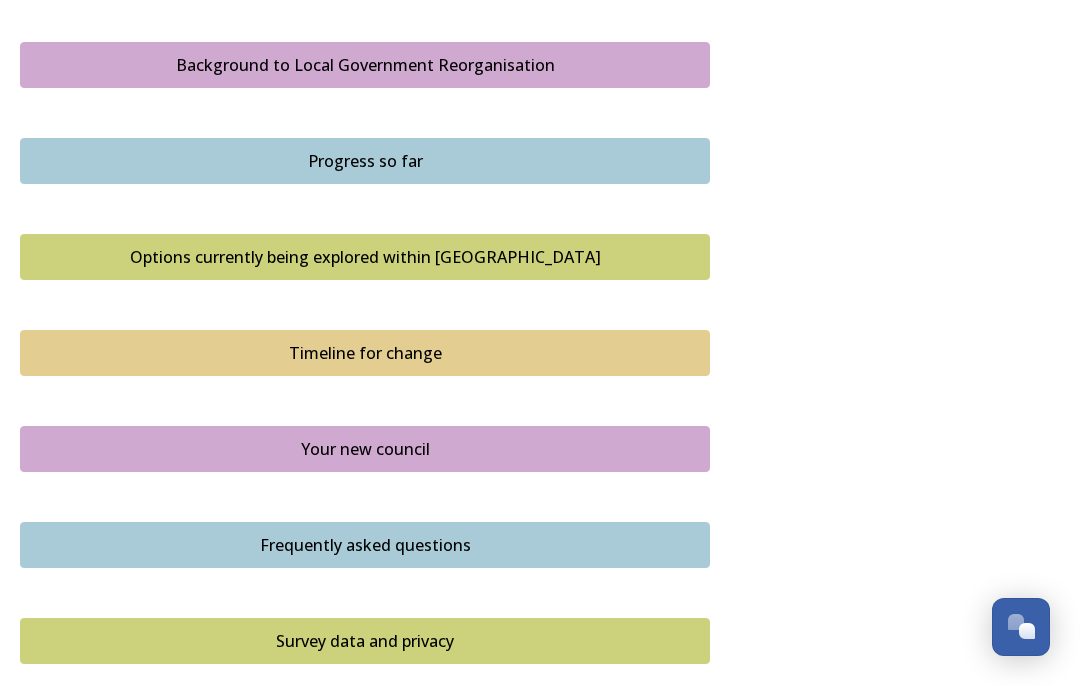 click on "Options currently being explored within West Sussex" at bounding box center [365, 257] 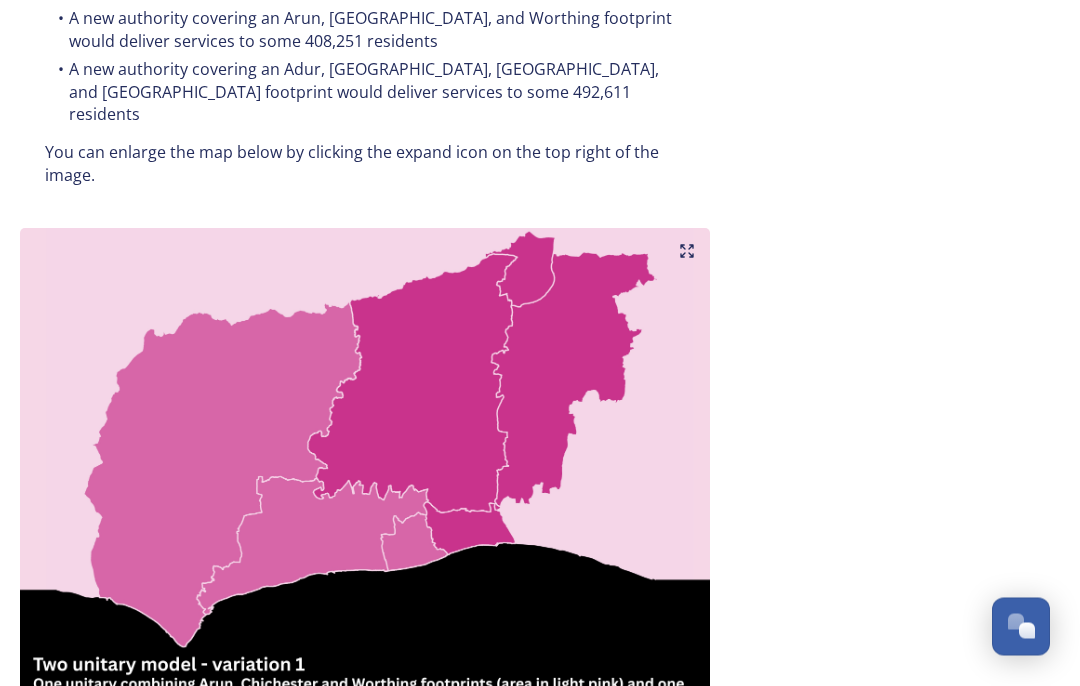 scroll, scrollTop: 1227, scrollLeft: 0, axis: vertical 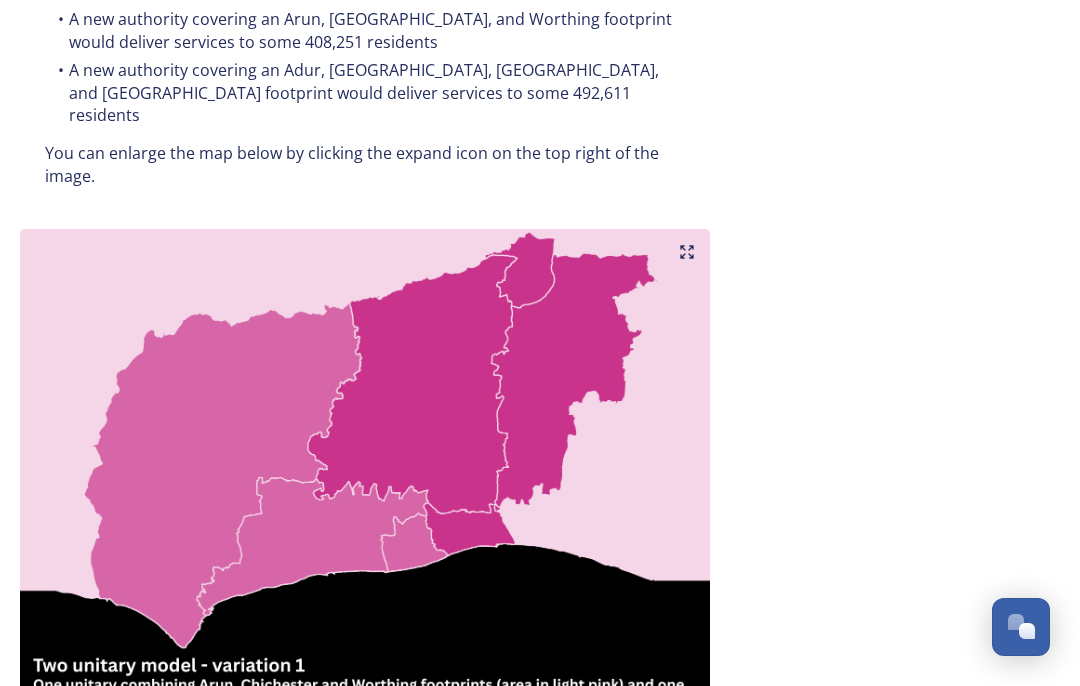 click at bounding box center [365, 473] 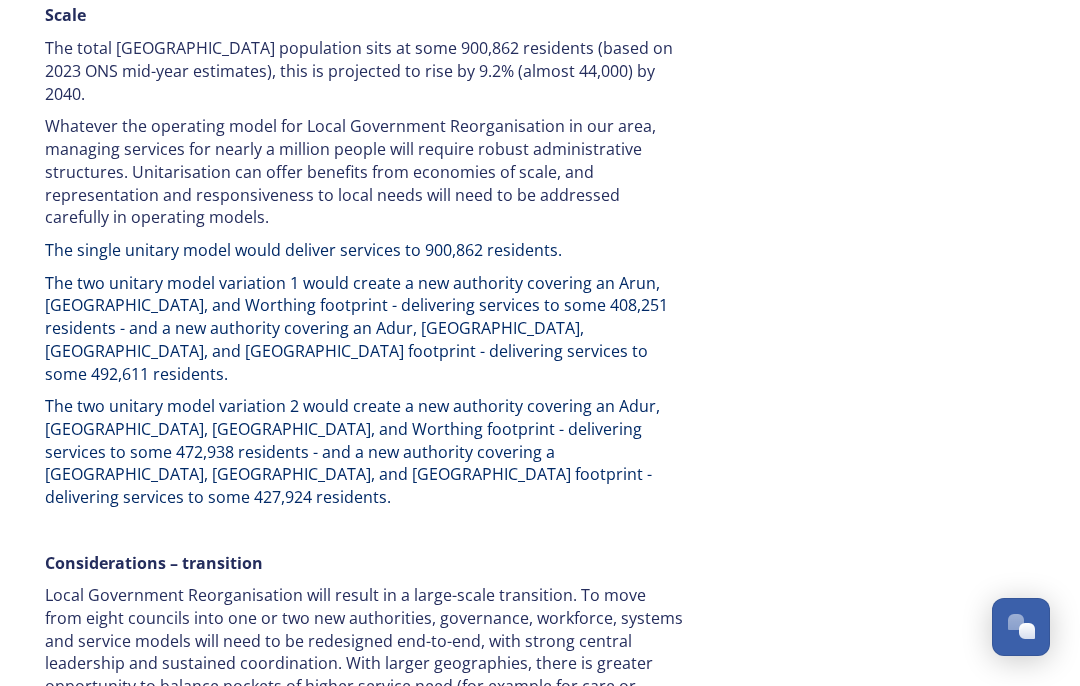 scroll, scrollTop: 3218, scrollLeft: 0, axis: vertical 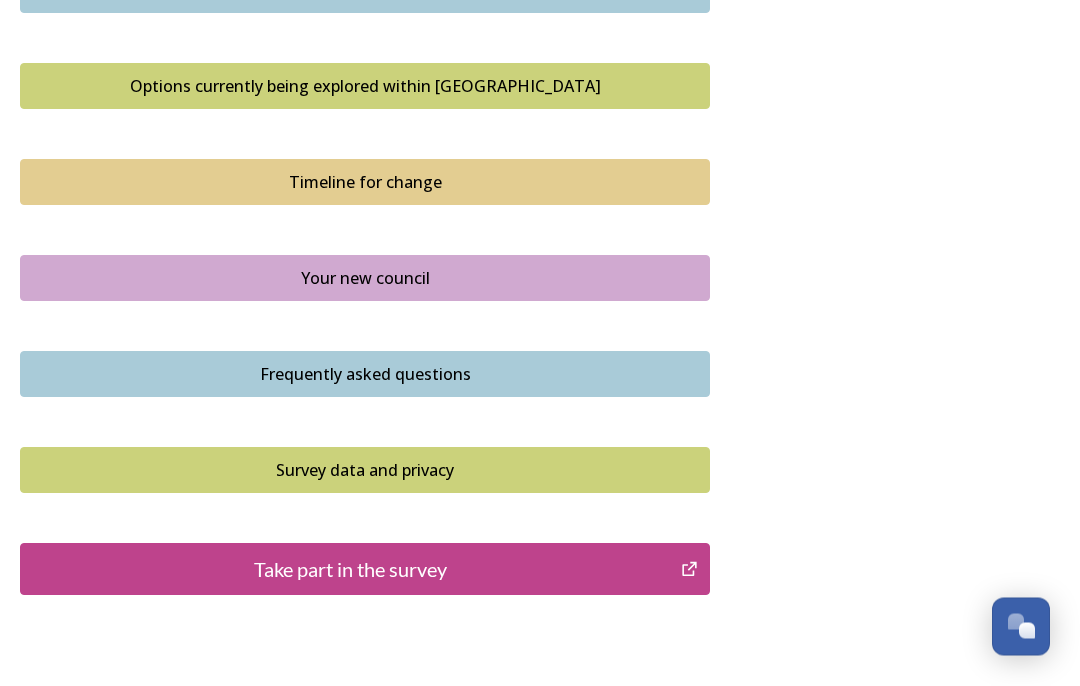 click on "Timeline for change" at bounding box center [365, 183] 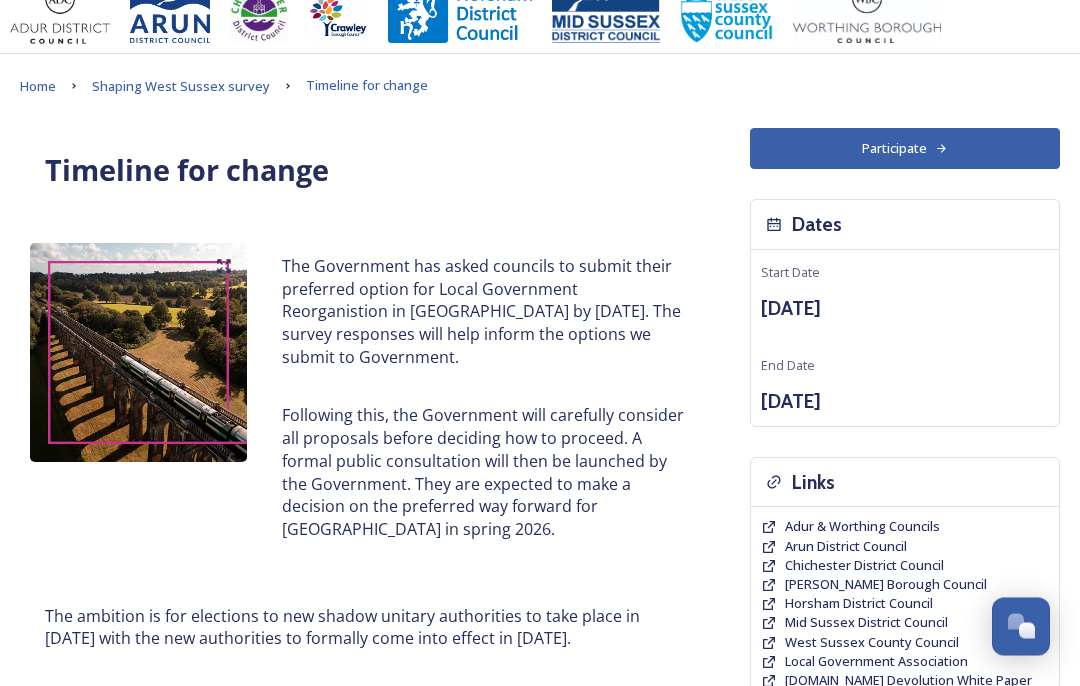 scroll, scrollTop: 0, scrollLeft: 0, axis: both 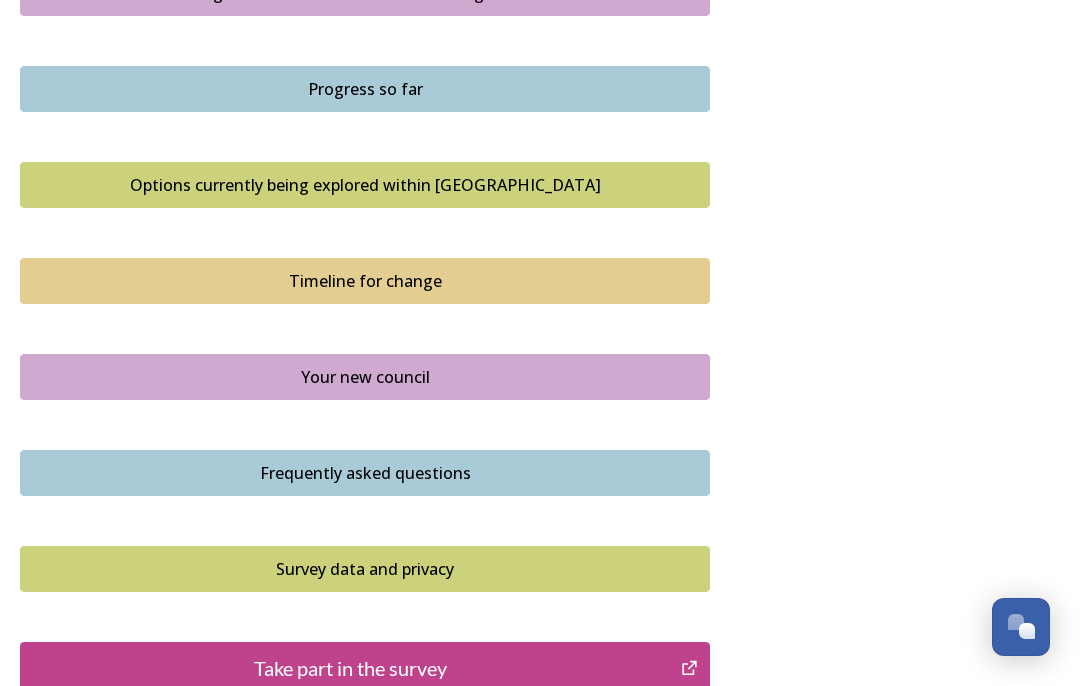 click on "Your new council" at bounding box center (365, 377) 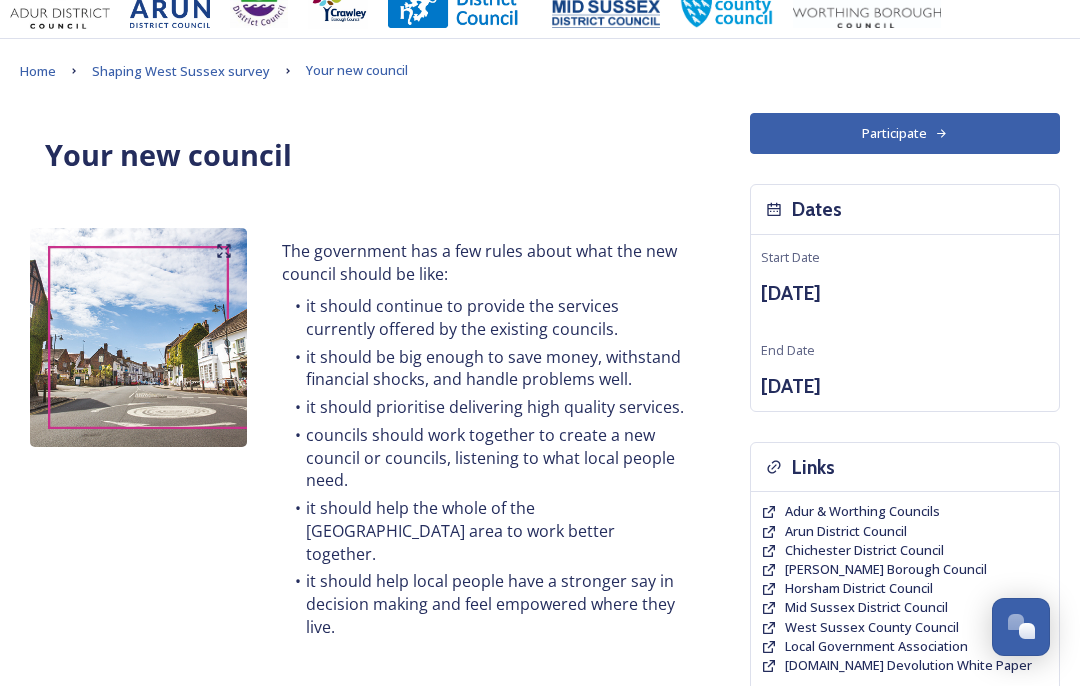 scroll, scrollTop: 0, scrollLeft: 0, axis: both 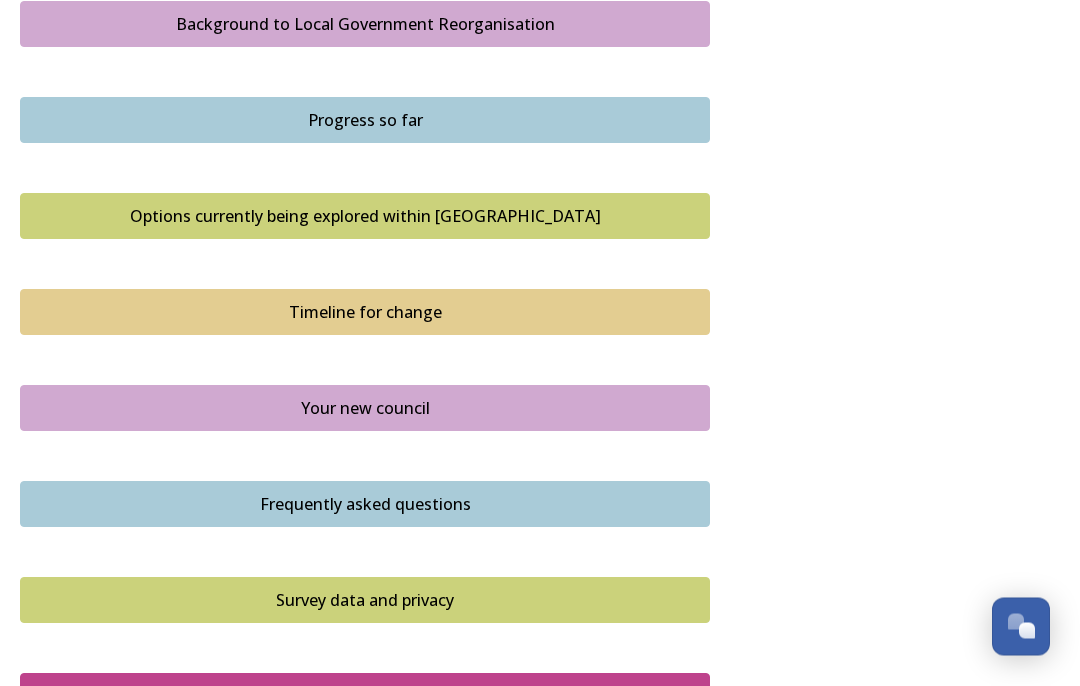 click on "Frequently asked questions" at bounding box center [365, 505] 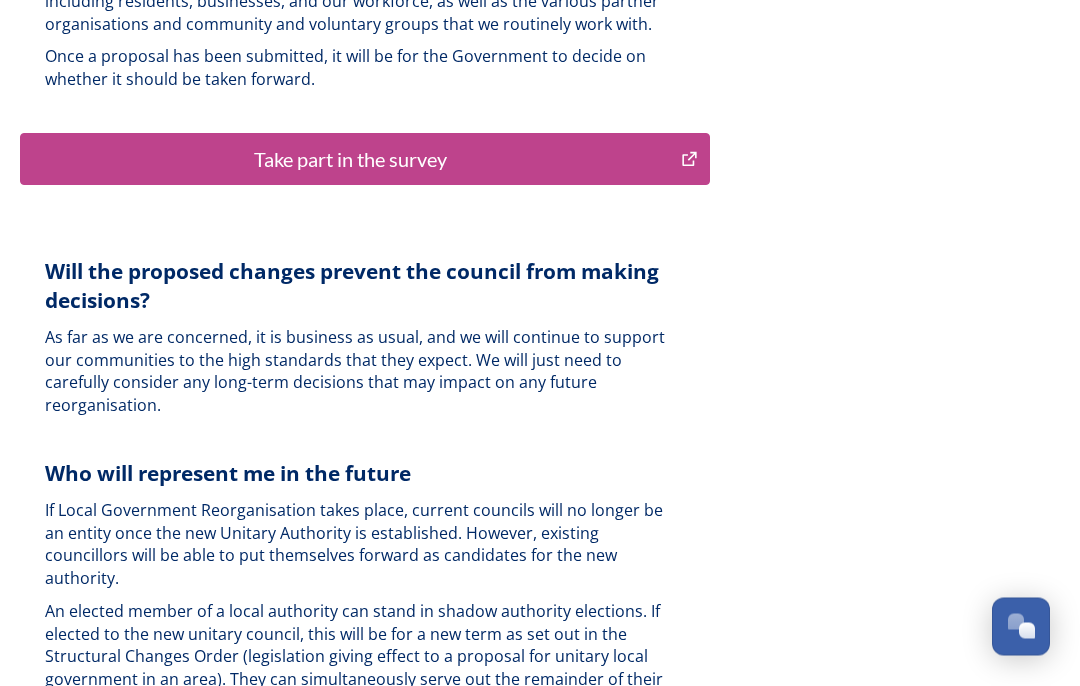 scroll, scrollTop: 5456, scrollLeft: 0, axis: vertical 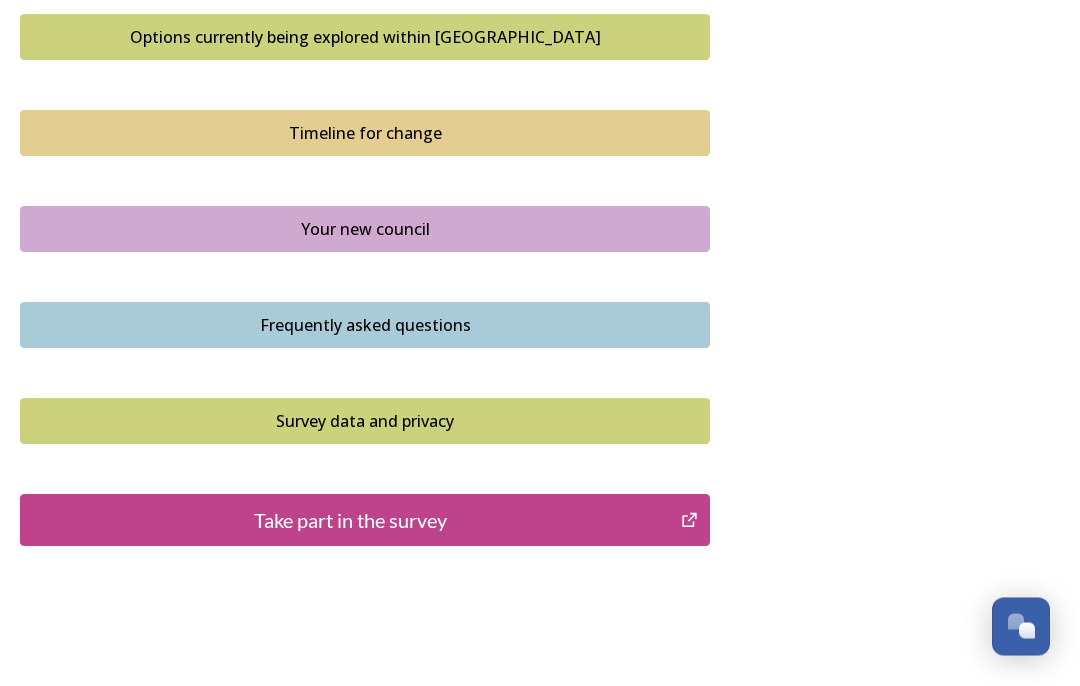 click on "Survey data and privacy" at bounding box center [365, 422] 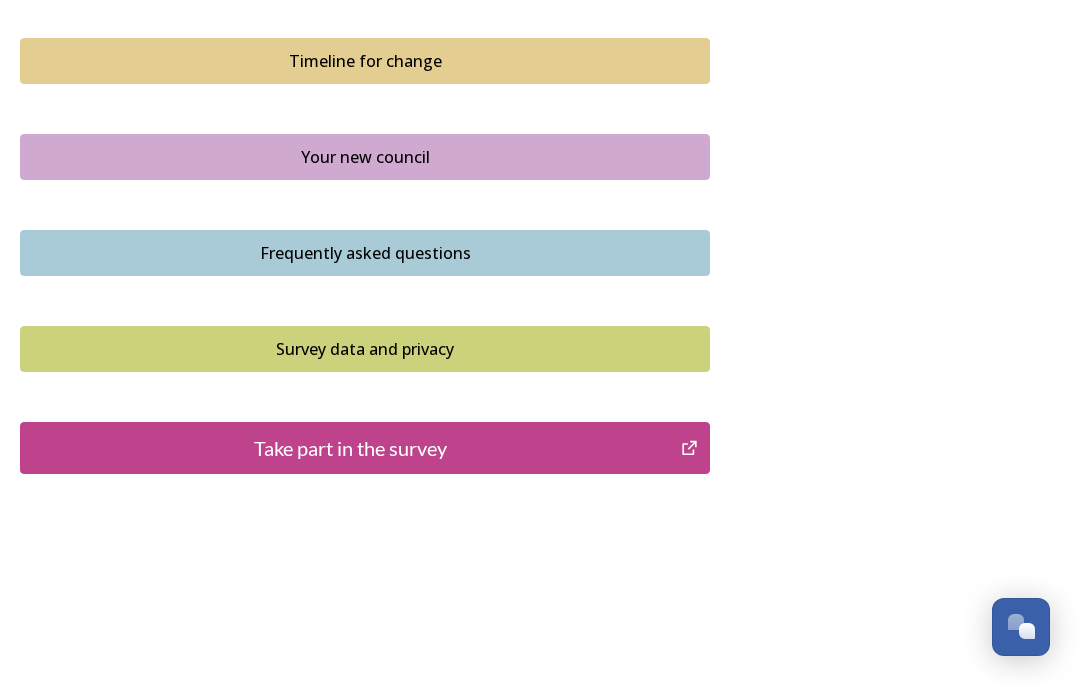 scroll, scrollTop: 1451, scrollLeft: 0, axis: vertical 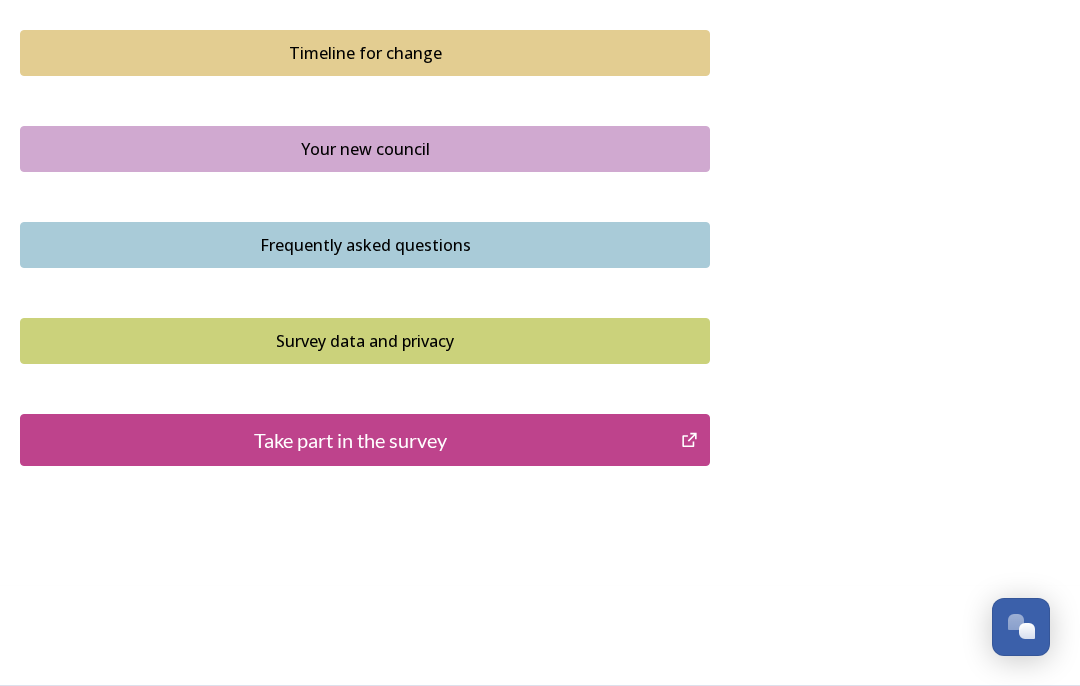 click on "Take part in the survey" at bounding box center (350, 440) 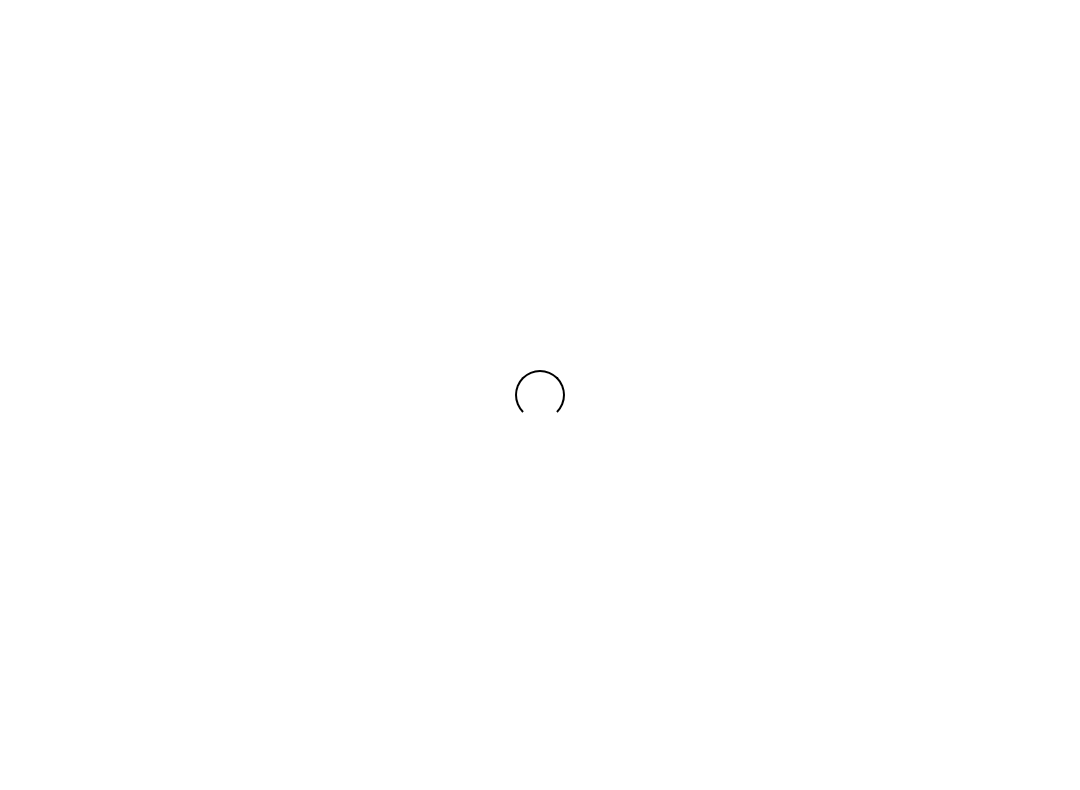 scroll, scrollTop: 0, scrollLeft: 0, axis: both 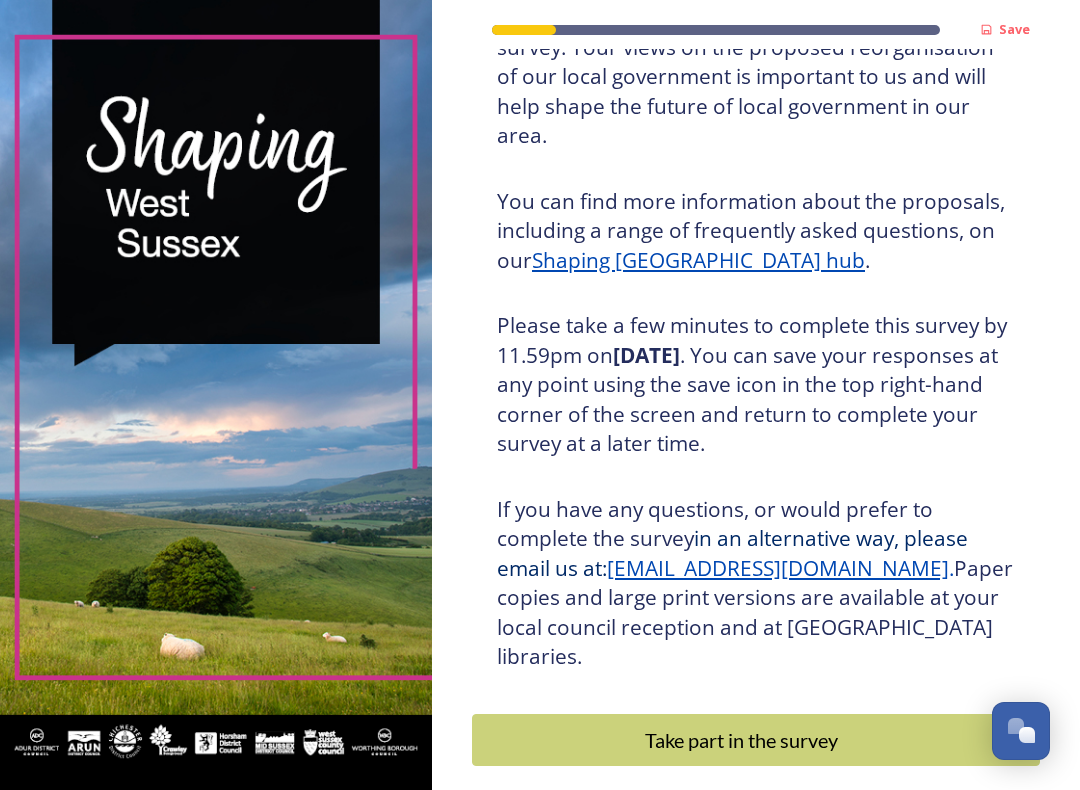 click on "Take part in the survey" at bounding box center [741, 740] 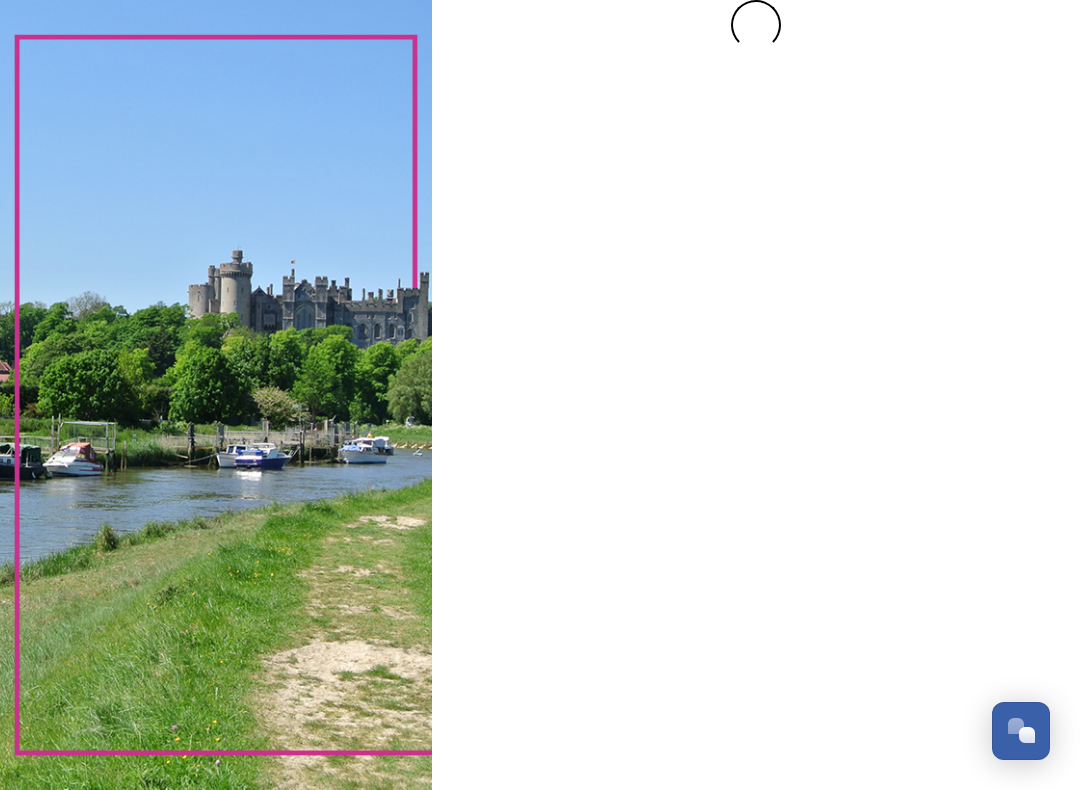 scroll, scrollTop: 0, scrollLeft: 0, axis: both 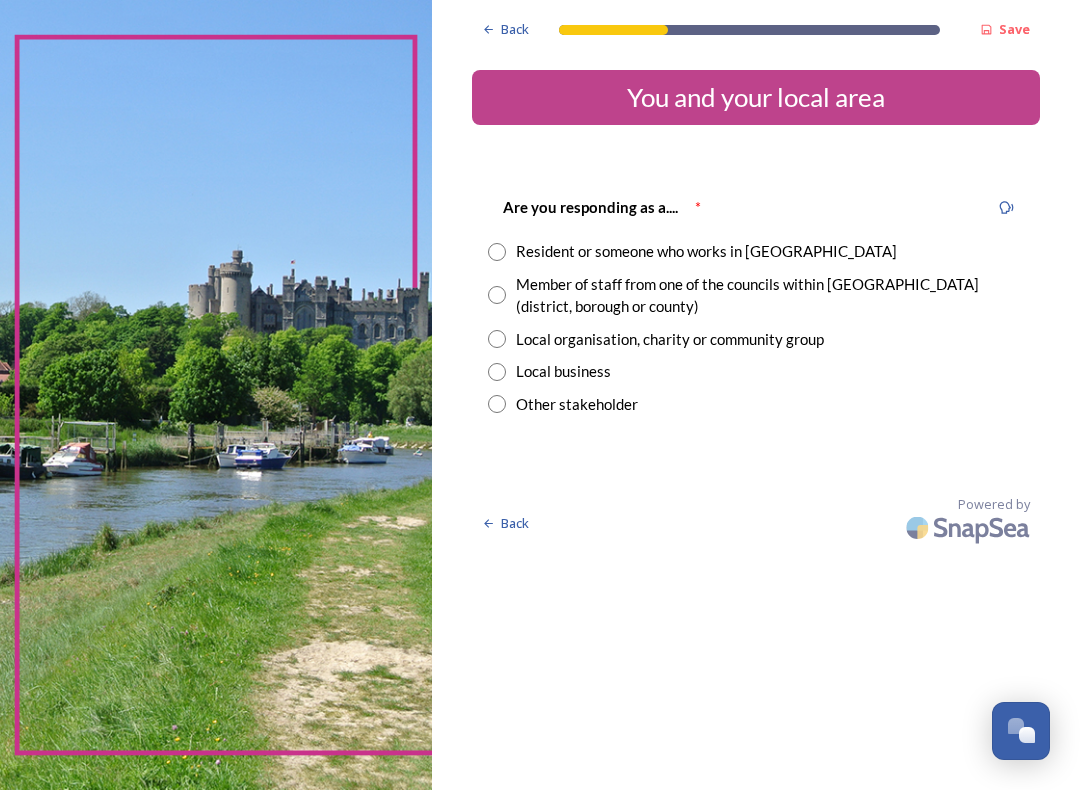 click at bounding box center [497, 252] 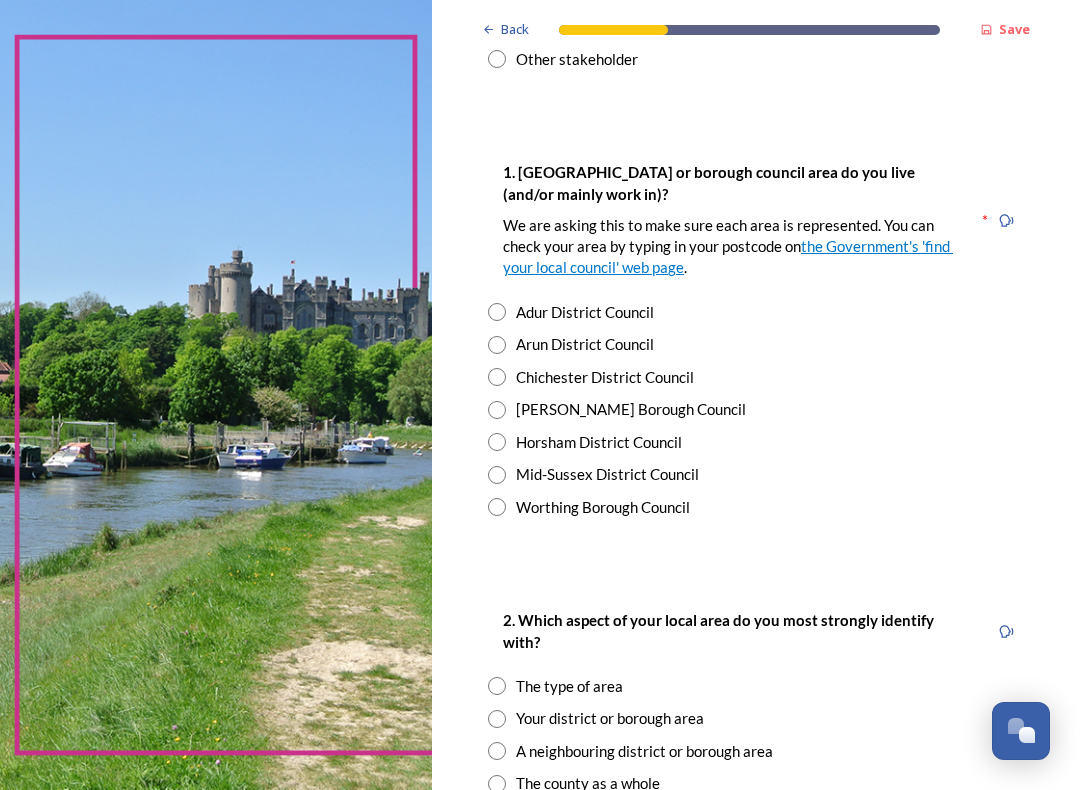 scroll, scrollTop: 345, scrollLeft: 0, axis: vertical 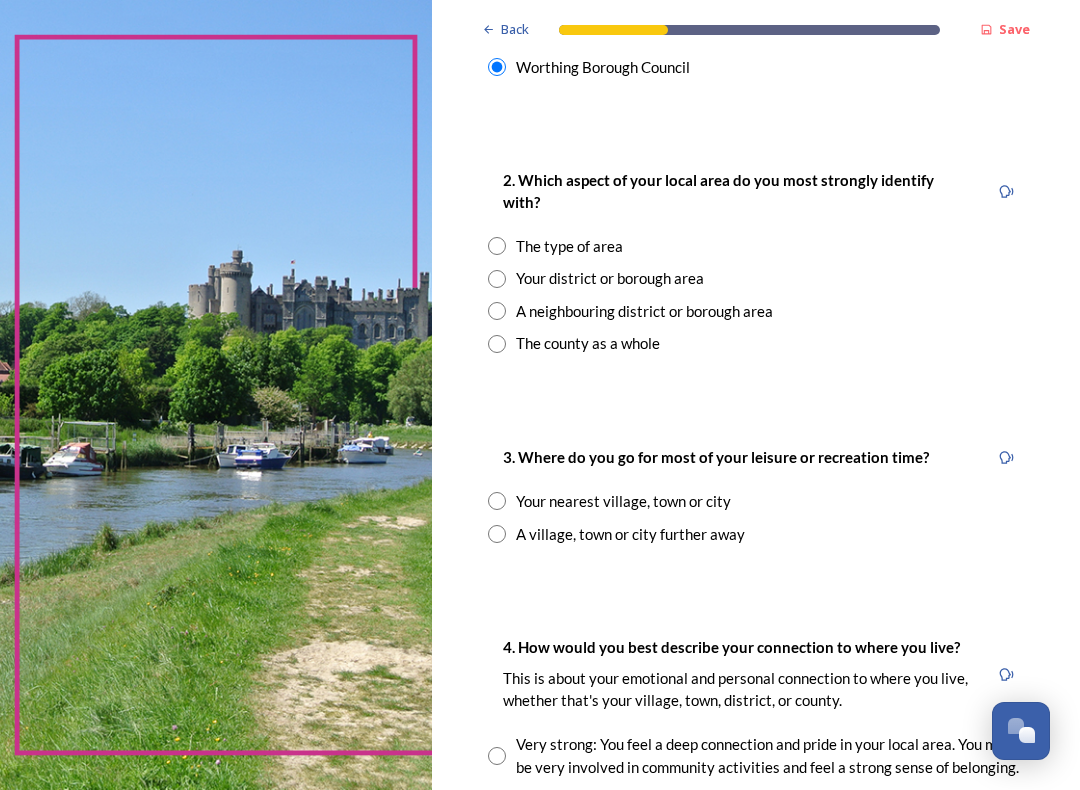 click at bounding box center [497, 279] 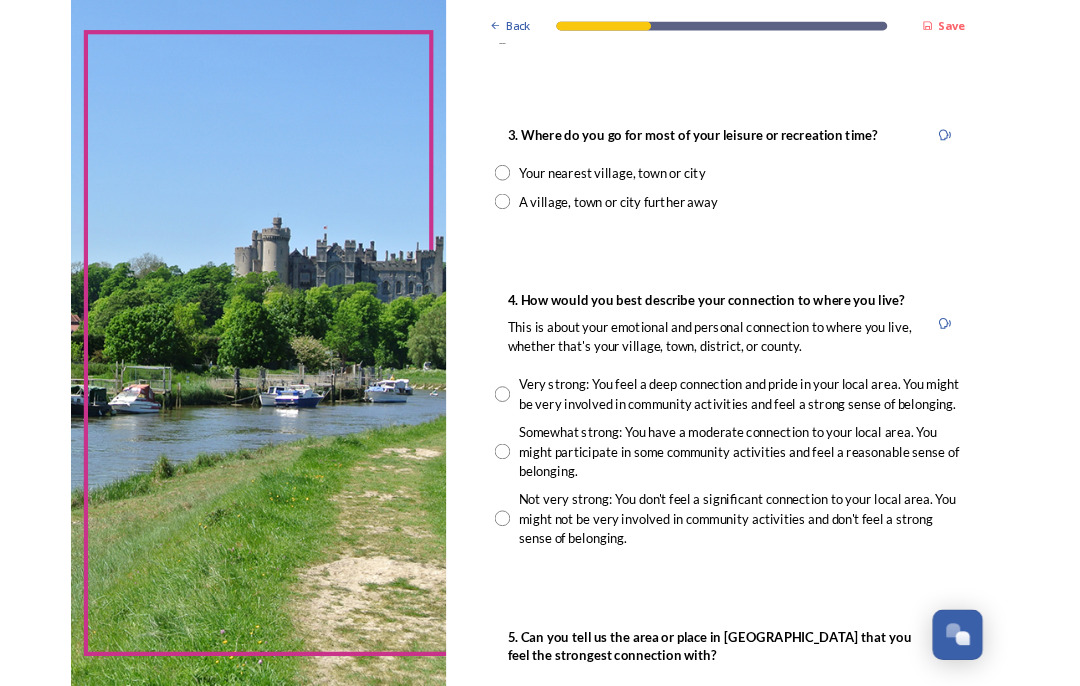 scroll, scrollTop: 1093, scrollLeft: 0, axis: vertical 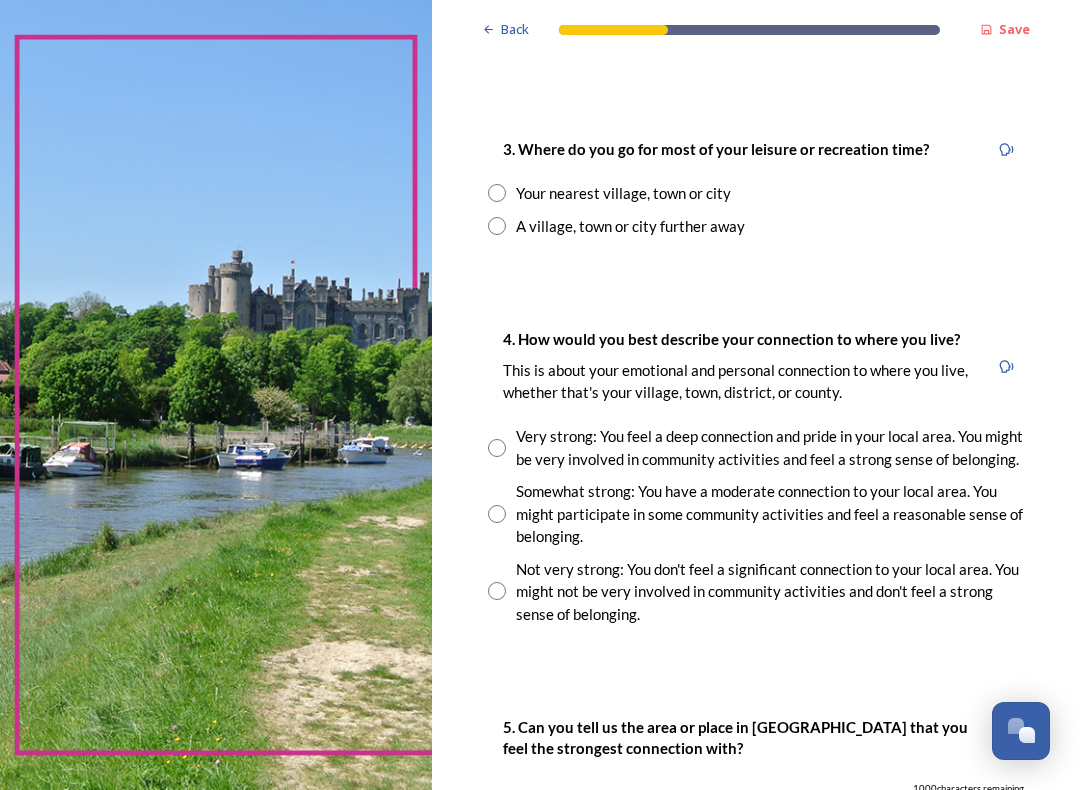click on "Your nearest village, town or city" at bounding box center [756, 193] 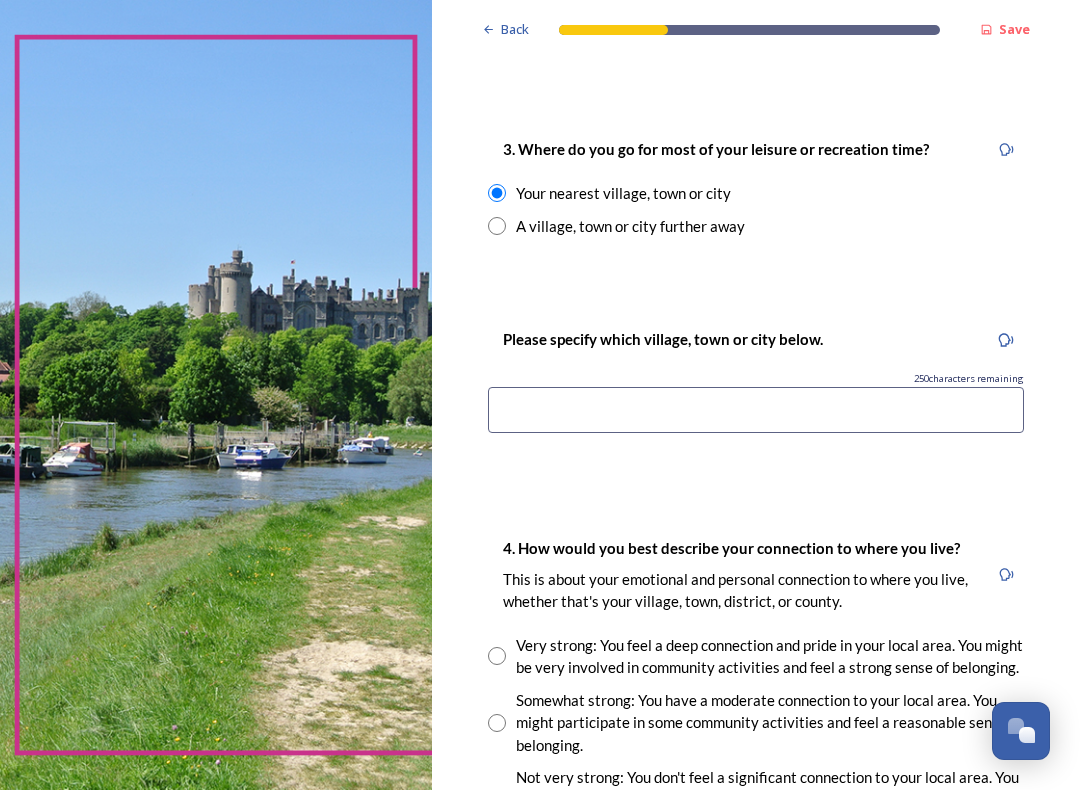 click at bounding box center (756, 410) 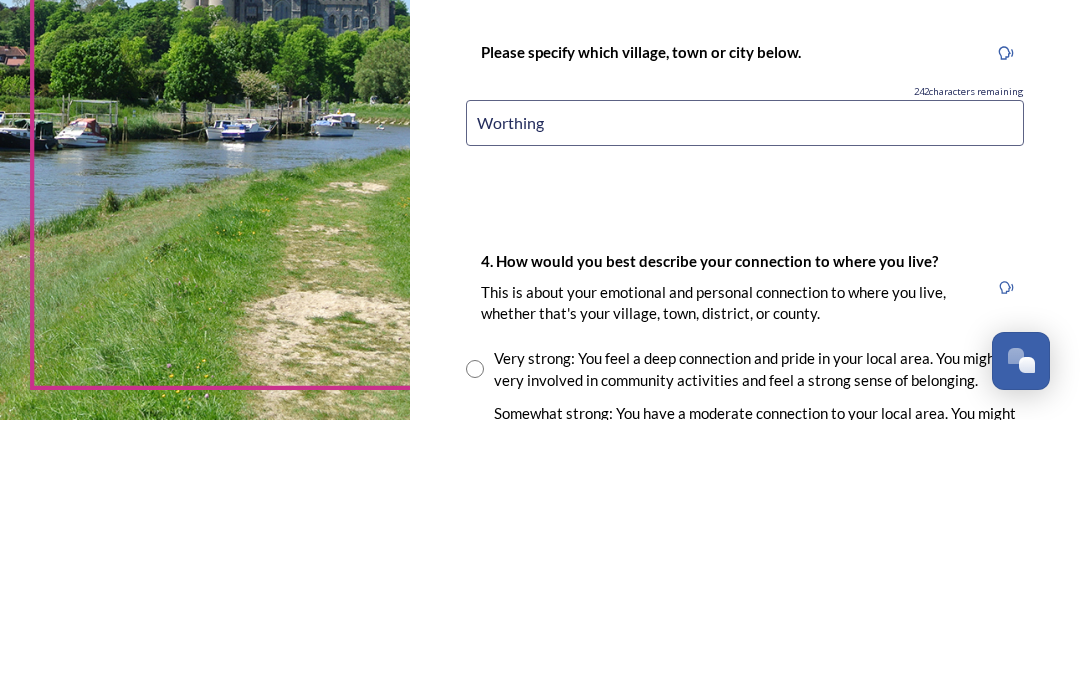 type on "Worthing" 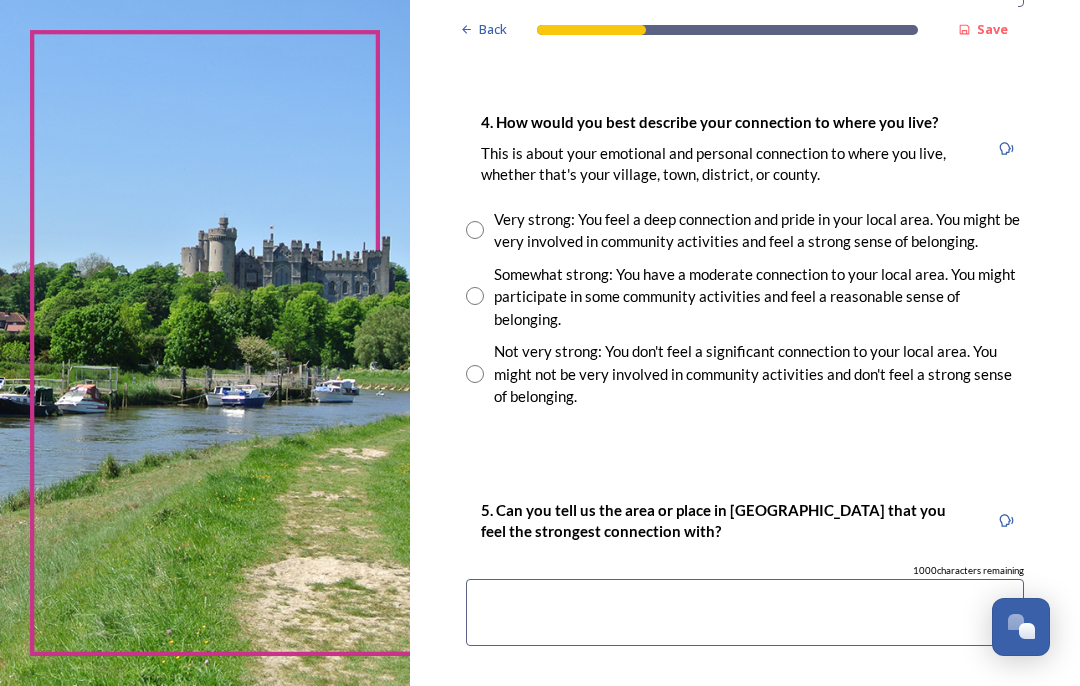 scroll, scrollTop: 1496, scrollLeft: 0, axis: vertical 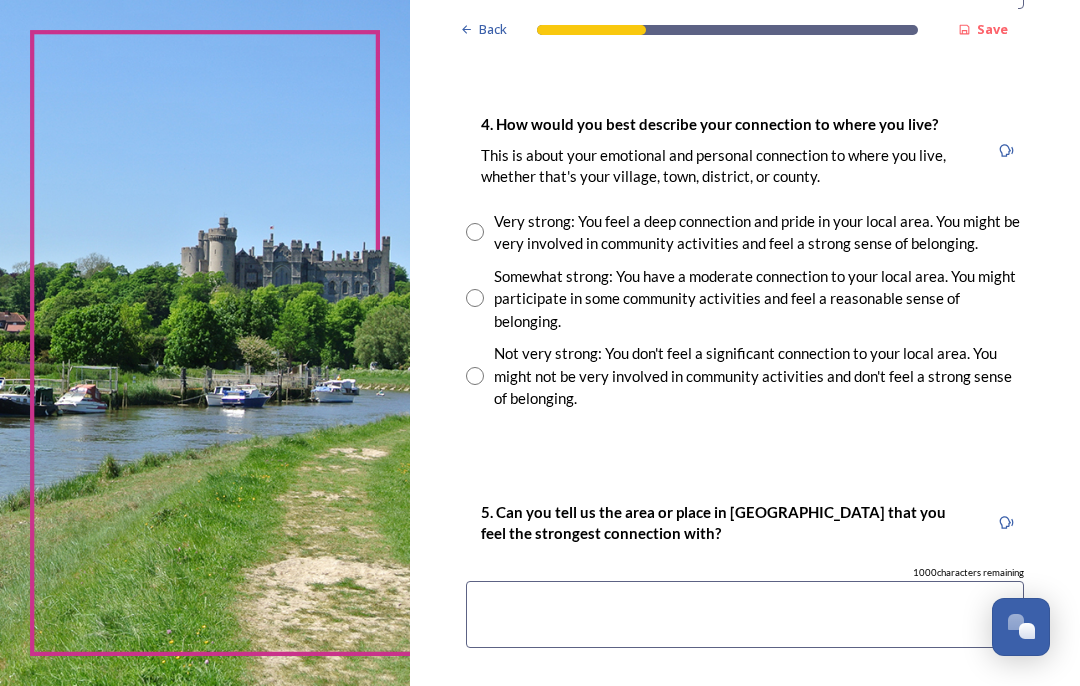 click at bounding box center [475, 298] 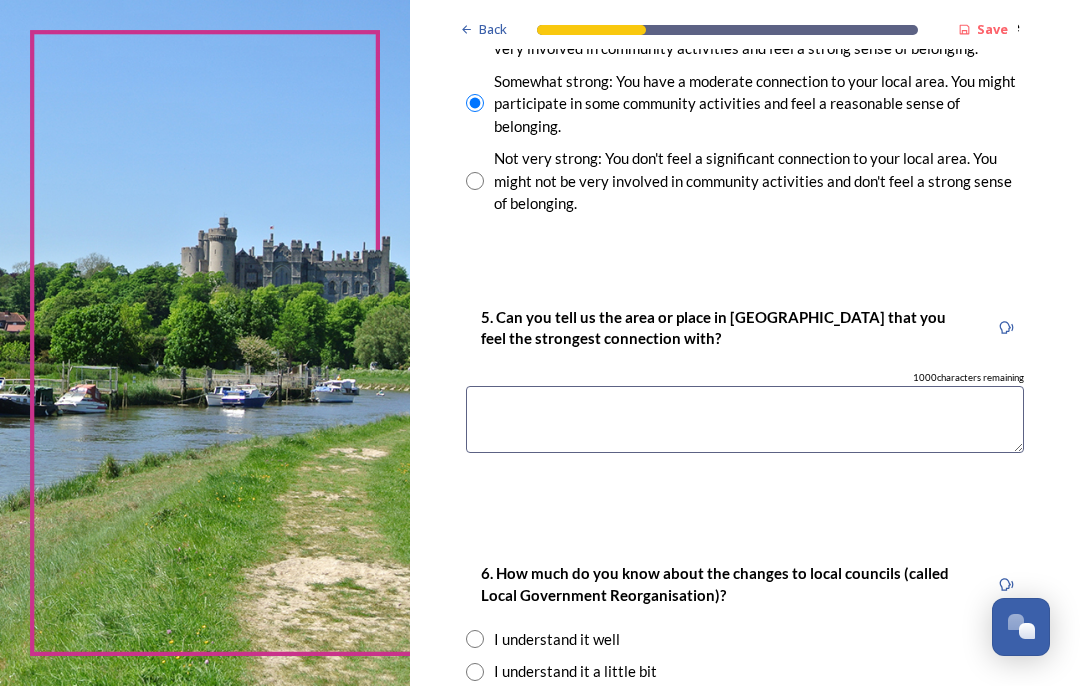 scroll, scrollTop: 1691, scrollLeft: 0, axis: vertical 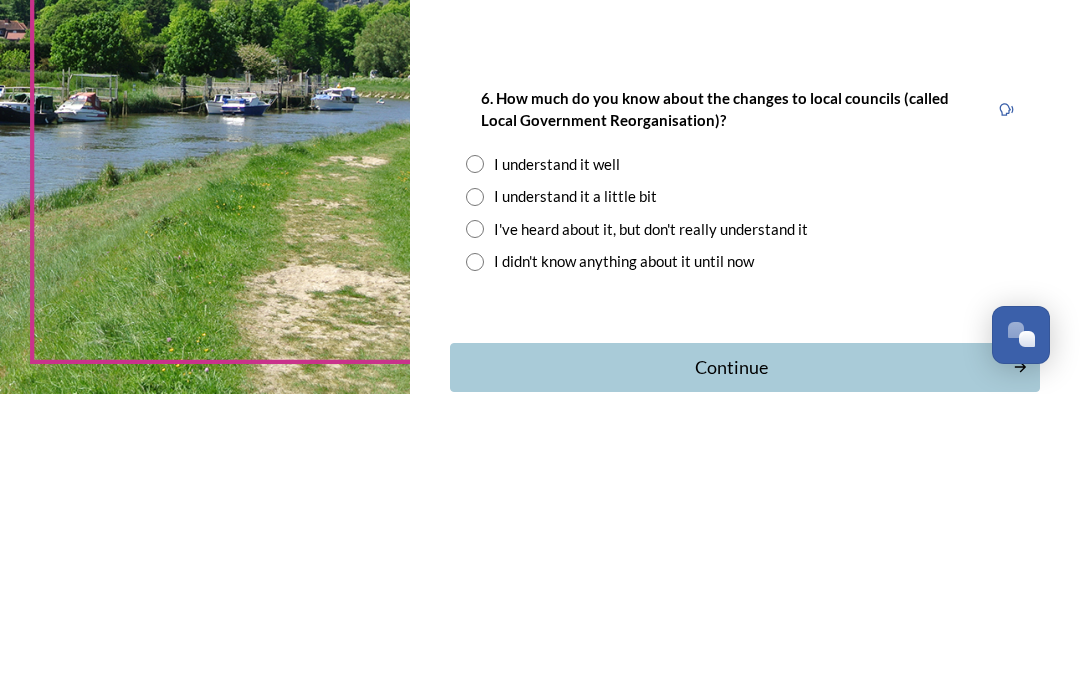 type on "Worthing and Downs" 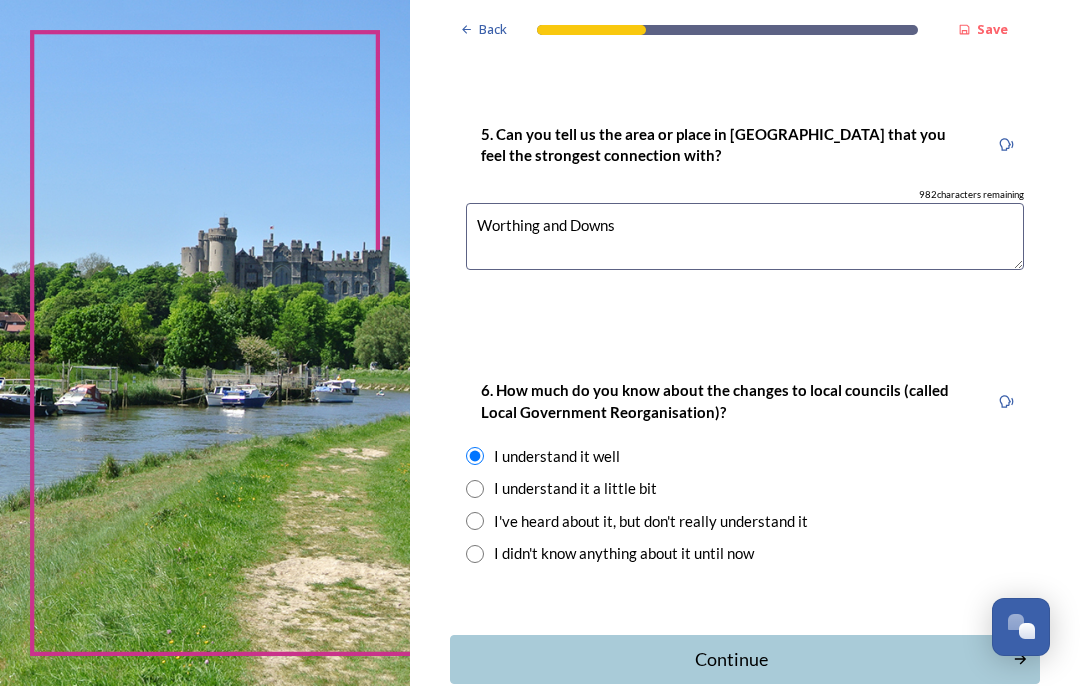 click at bounding box center [475, 489] 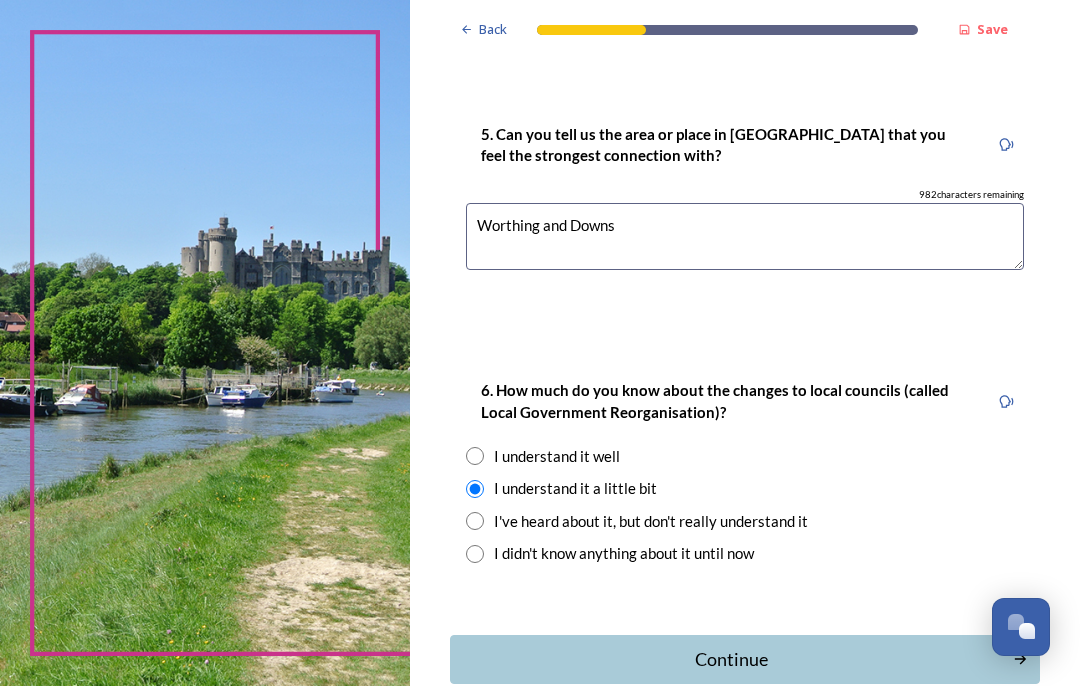 click on "Continue" at bounding box center (731, 659) 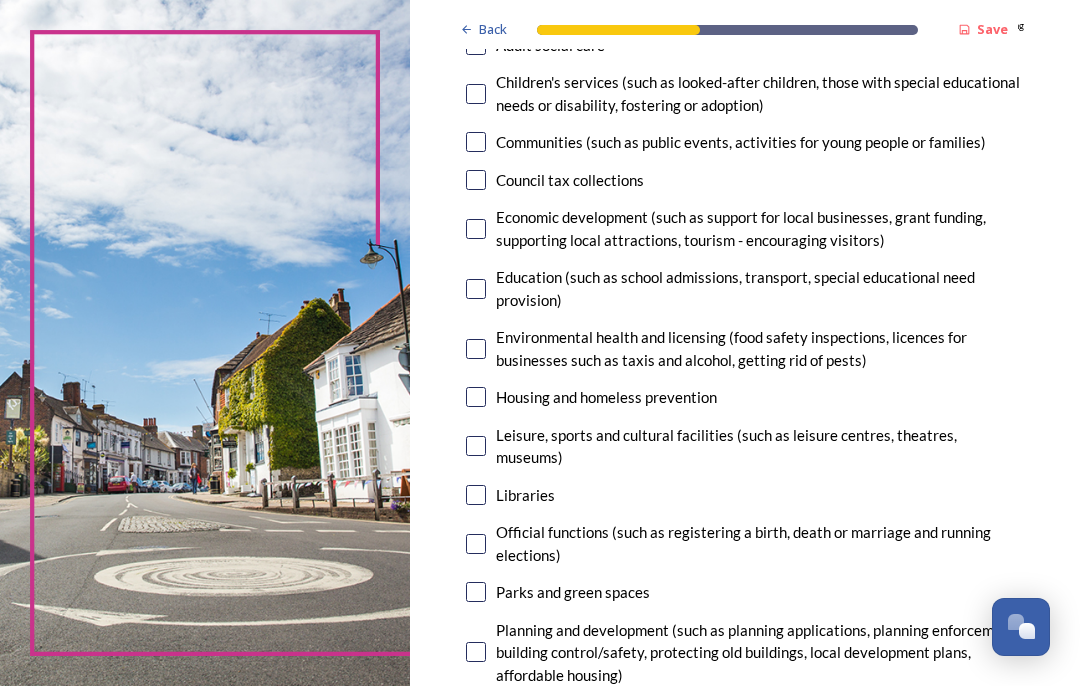 scroll, scrollTop: 295, scrollLeft: 0, axis: vertical 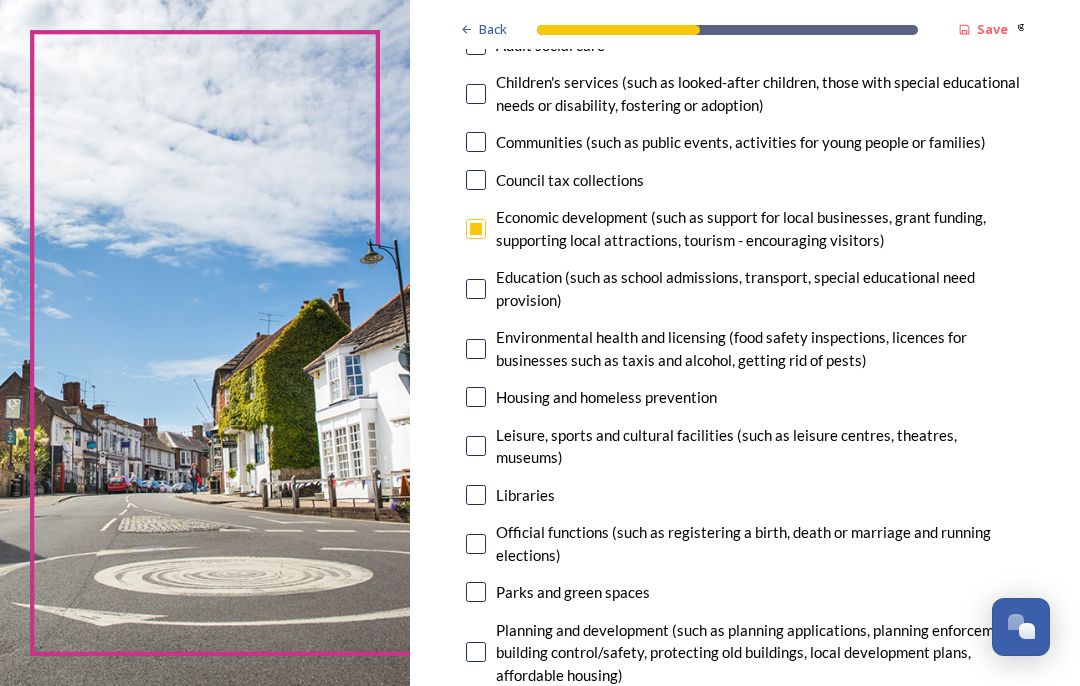 click at bounding box center [476, 289] 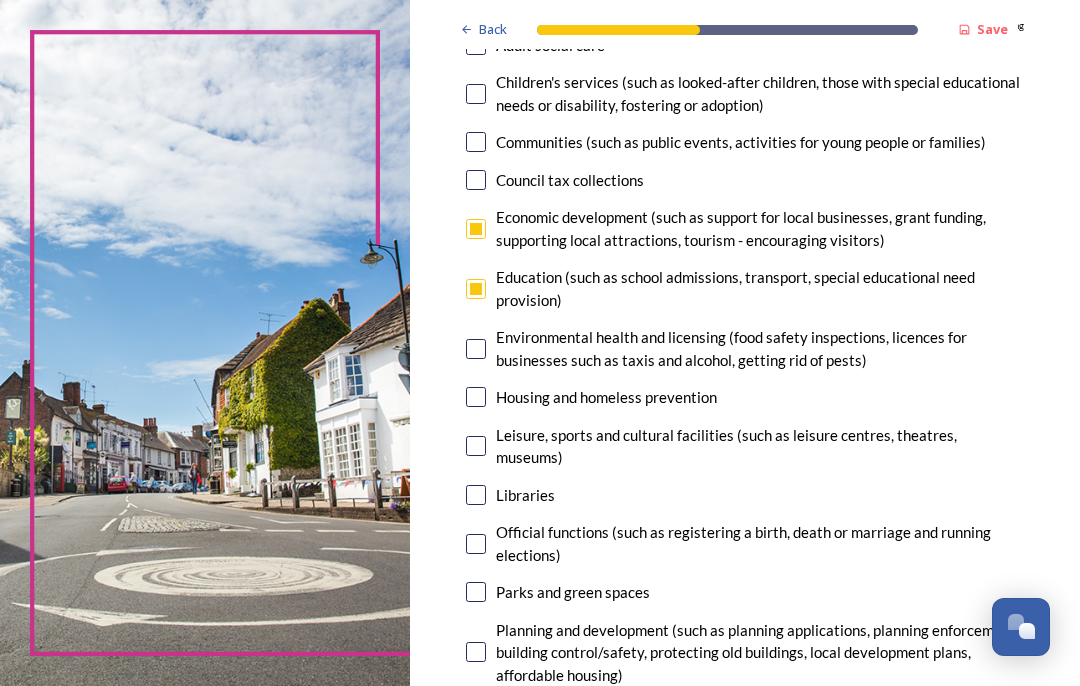 click at bounding box center (476, 349) 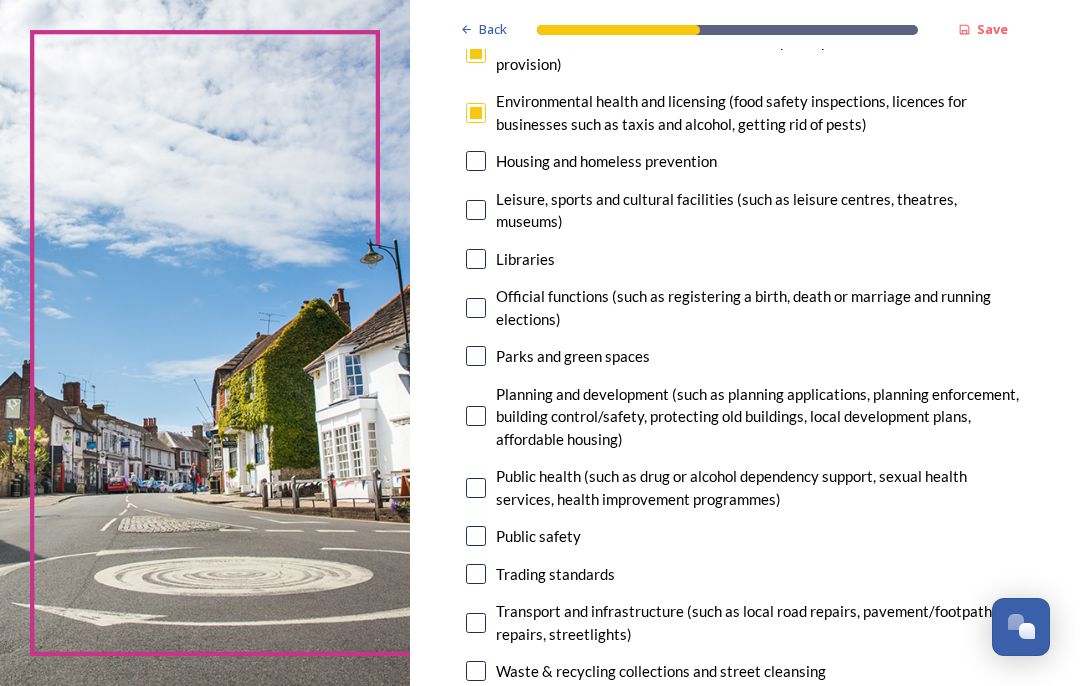 scroll, scrollTop: 531, scrollLeft: 0, axis: vertical 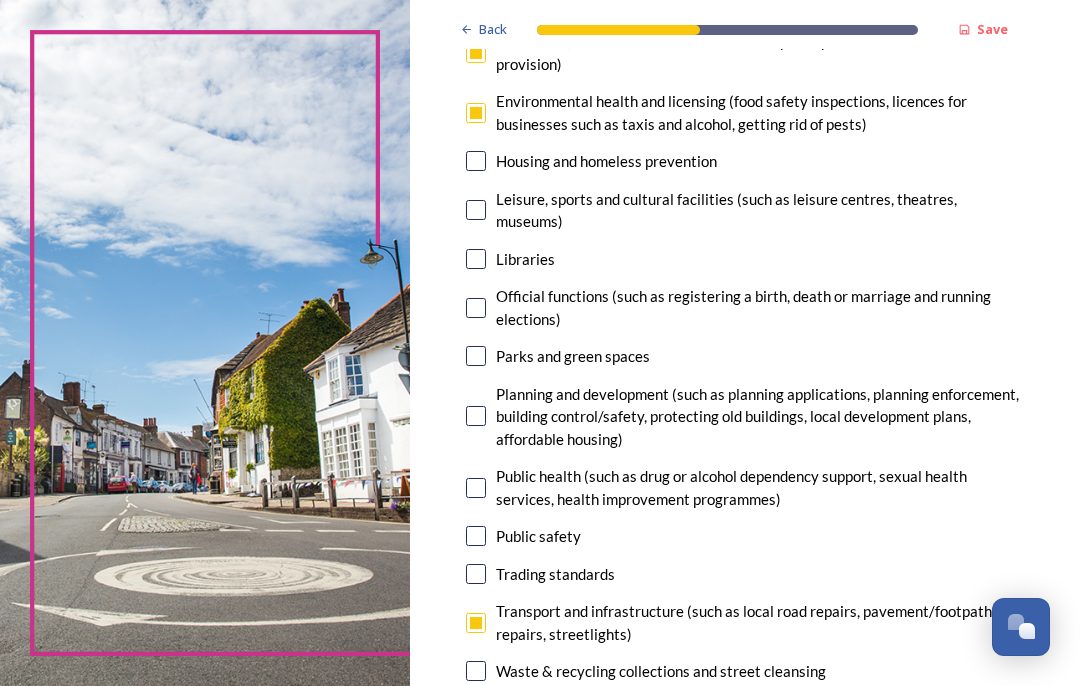 click at bounding box center (476, 671) 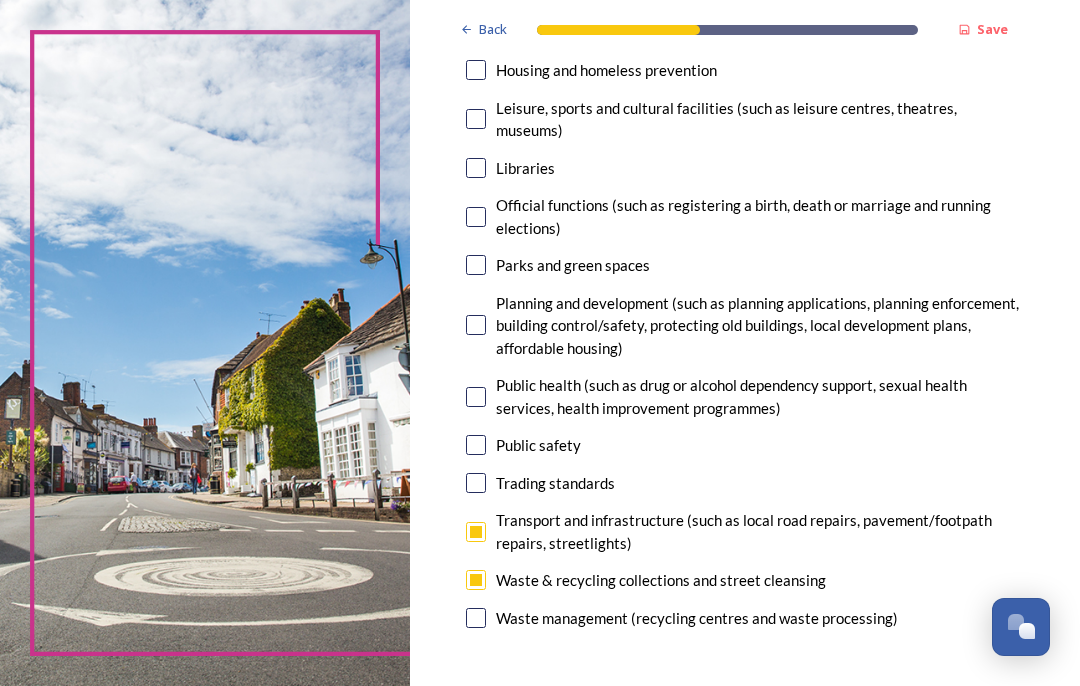 scroll, scrollTop: 622, scrollLeft: 0, axis: vertical 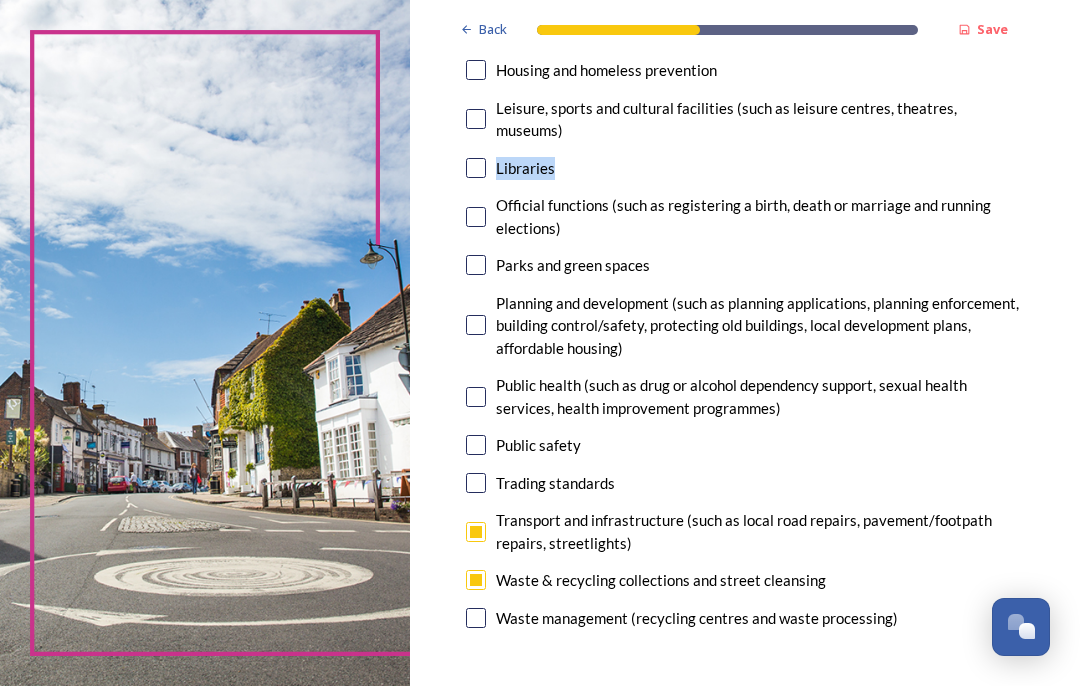 click on "Libraries" at bounding box center (745, 168) 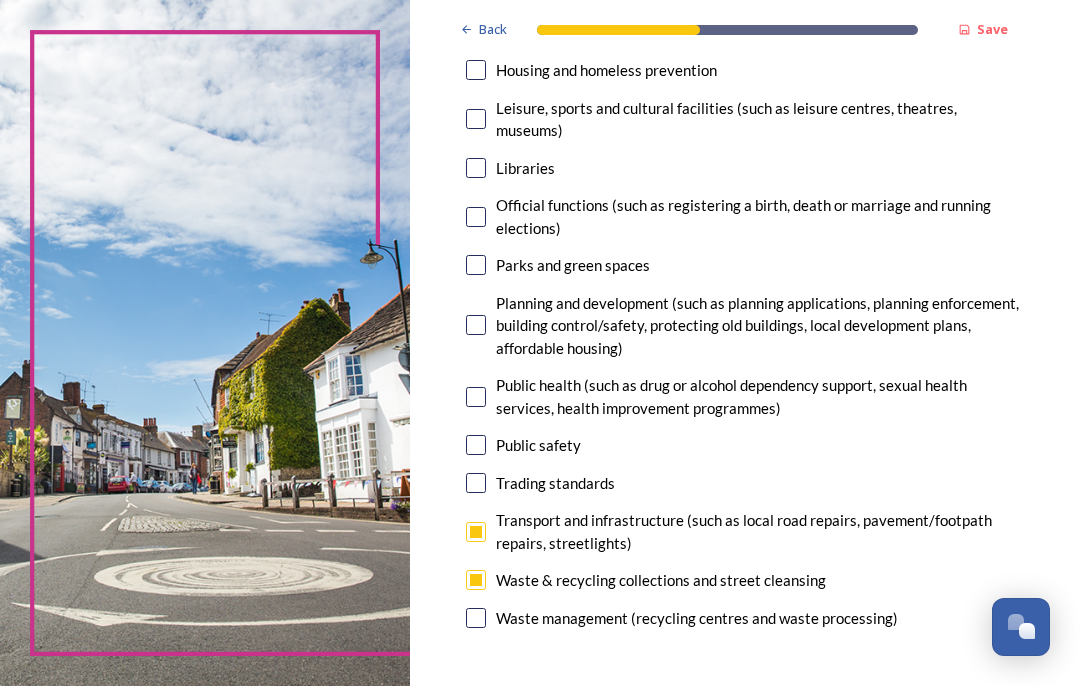 click on "Libraries" at bounding box center [745, 168] 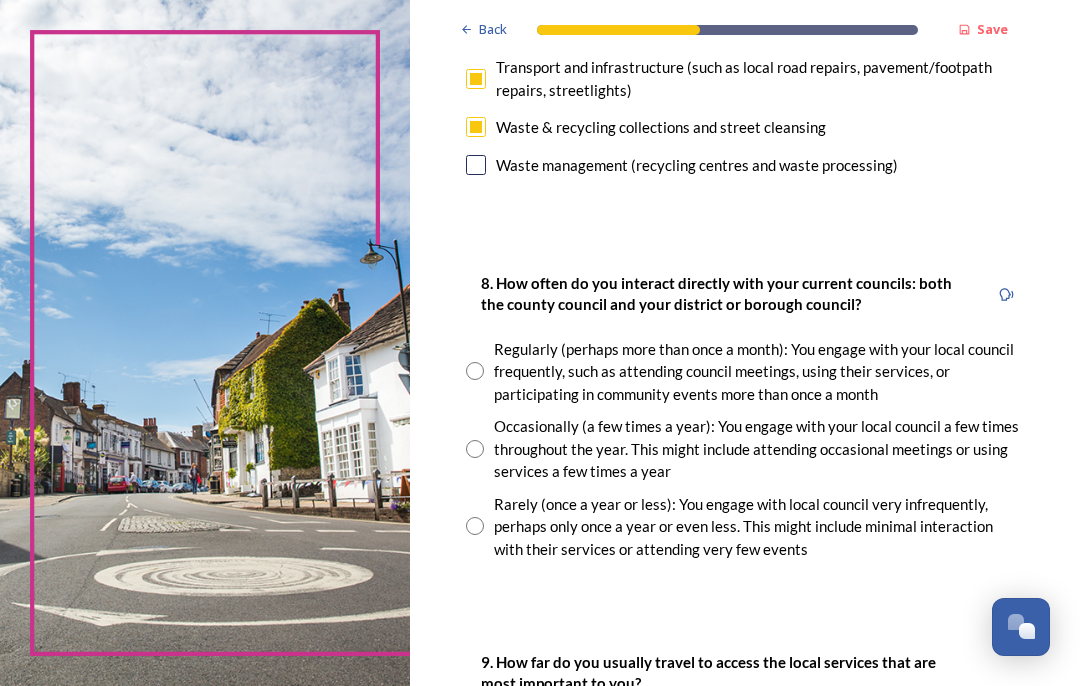 scroll, scrollTop: 1088, scrollLeft: 0, axis: vertical 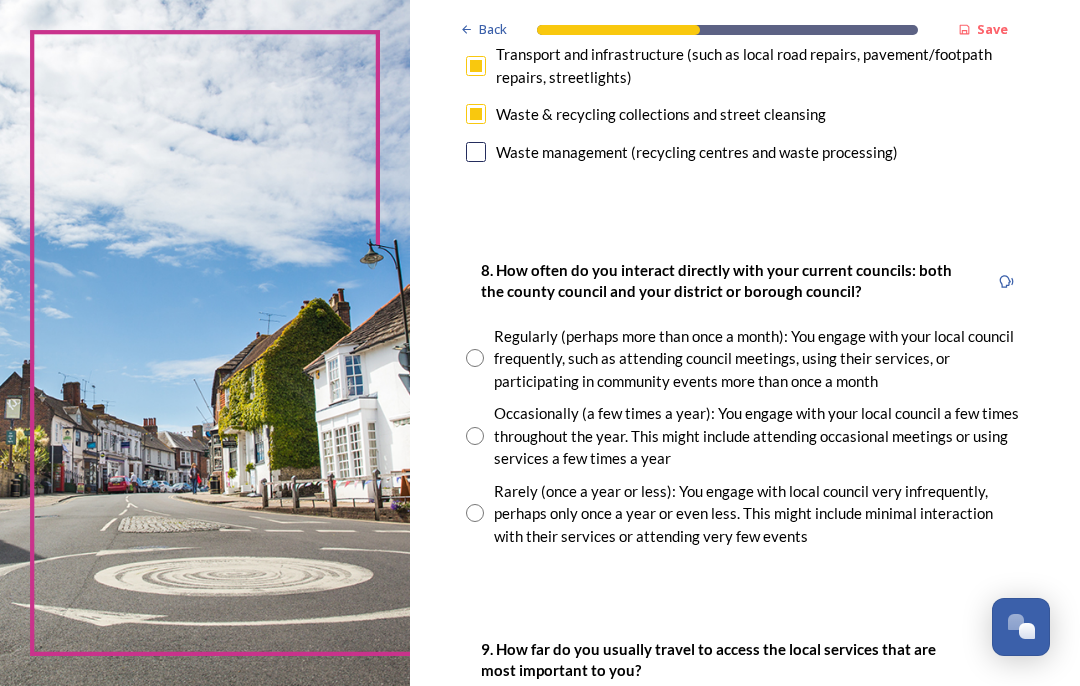 click at bounding box center (475, 436) 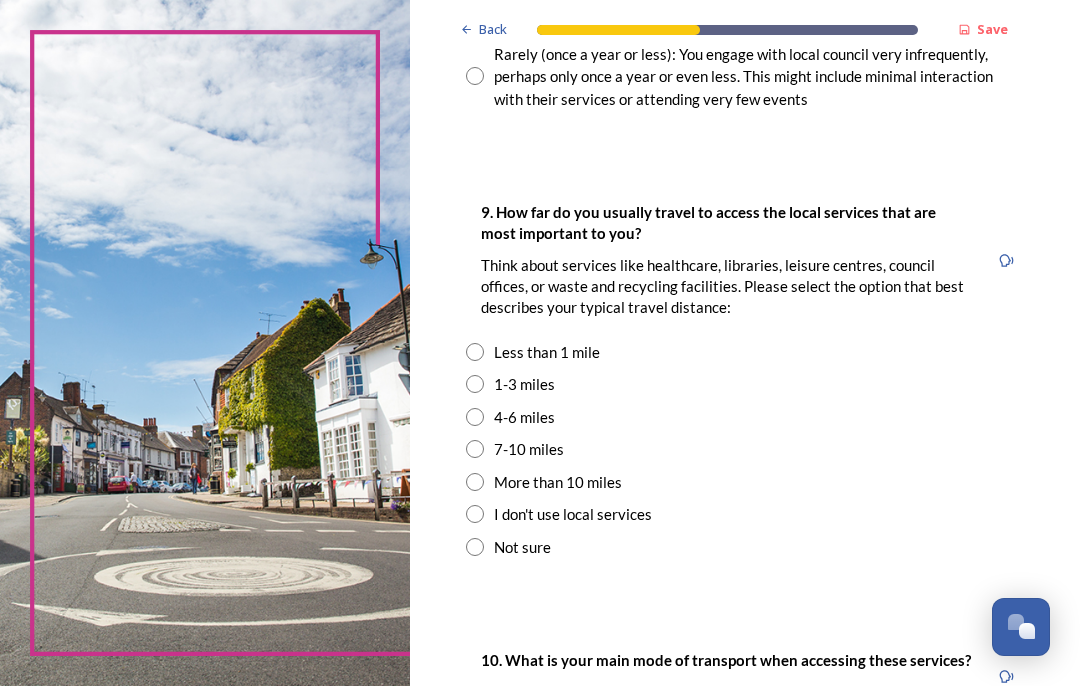 scroll, scrollTop: 1525, scrollLeft: 0, axis: vertical 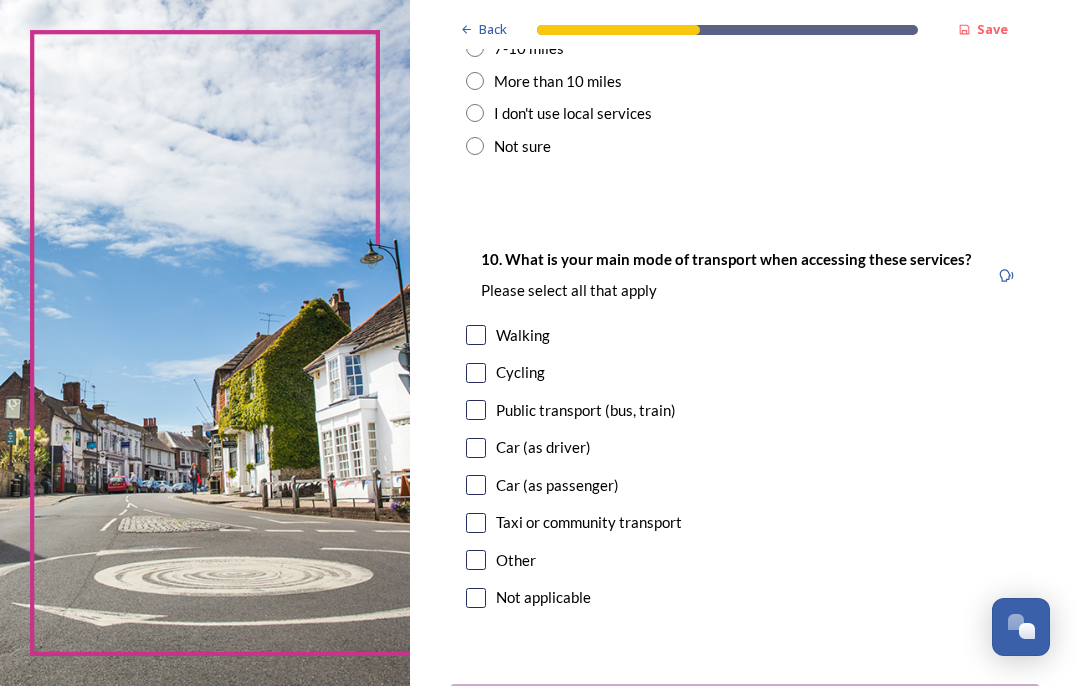 click at bounding box center (476, 335) 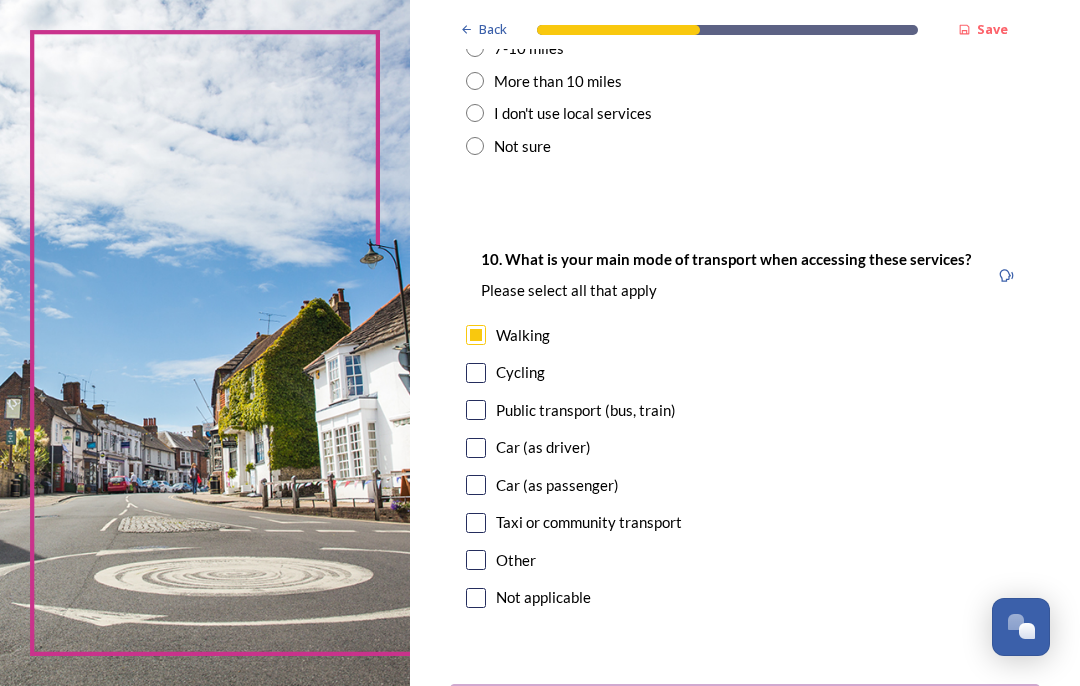 click at bounding box center (476, 410) 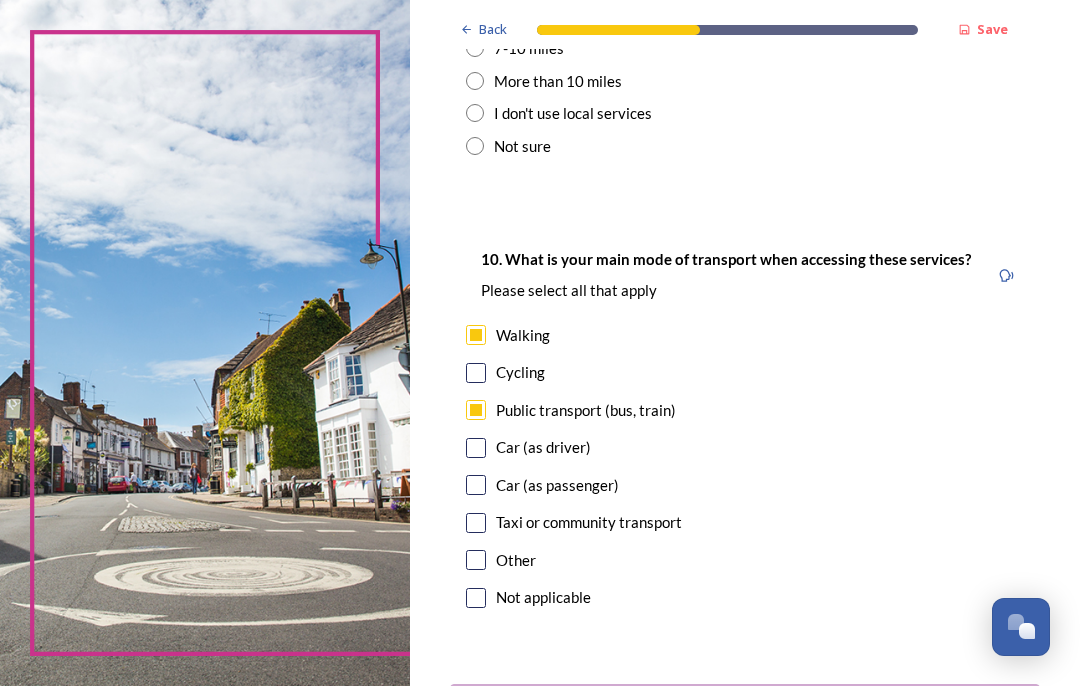 click at bounding box center (476, 448) 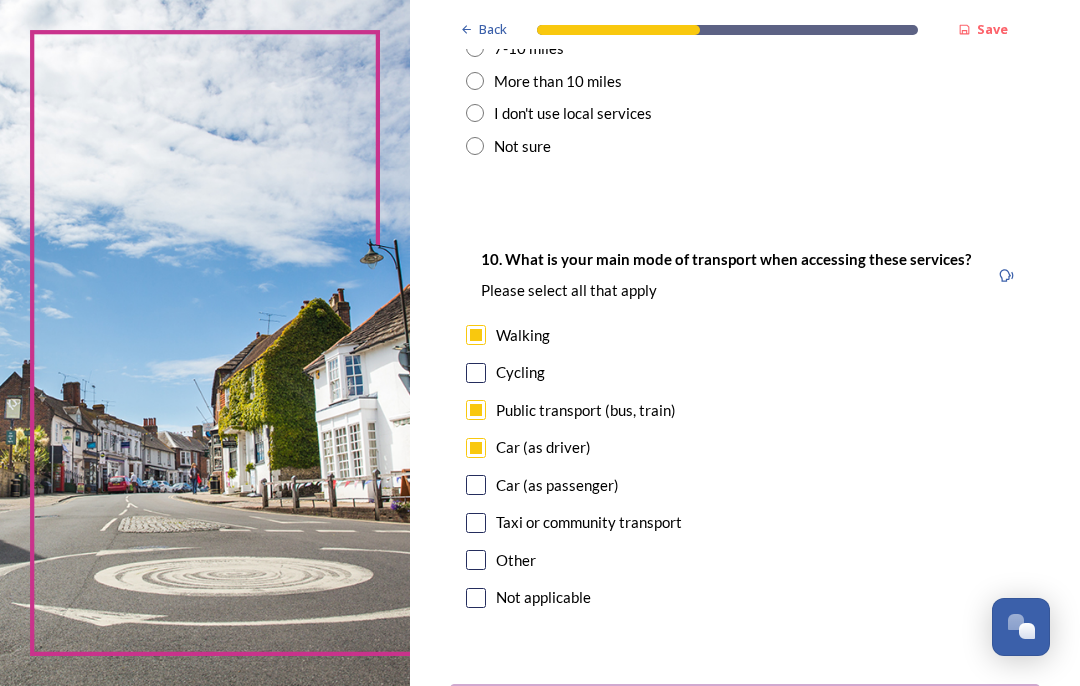 click at bounding box center (476, 523) 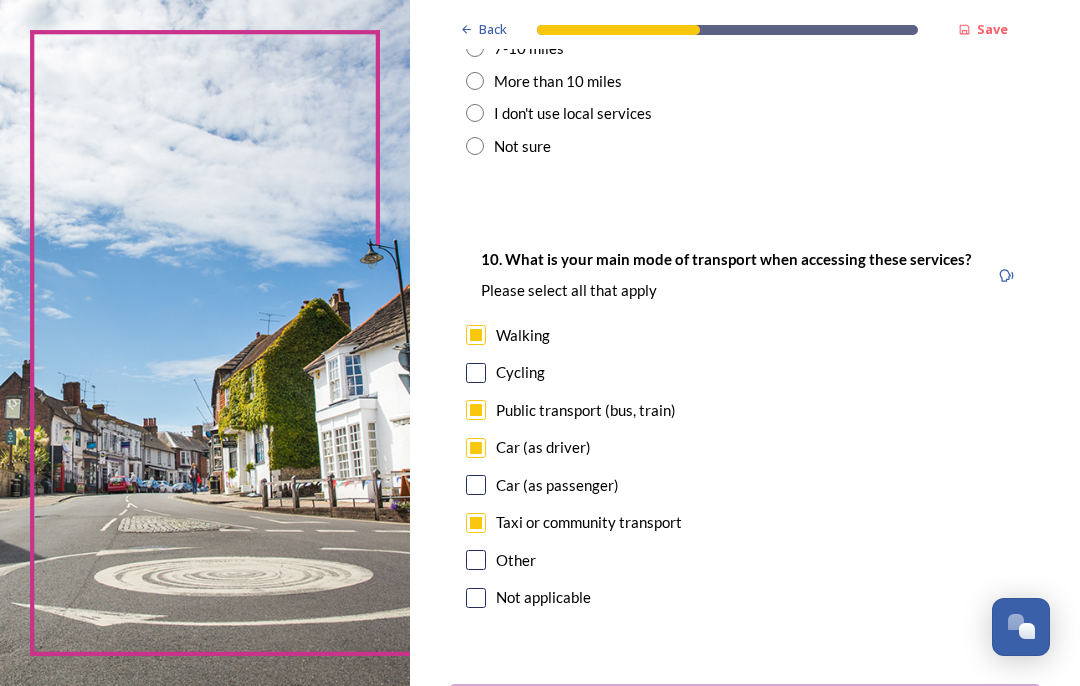 click on "Continue" at bounding box center [731, 708] 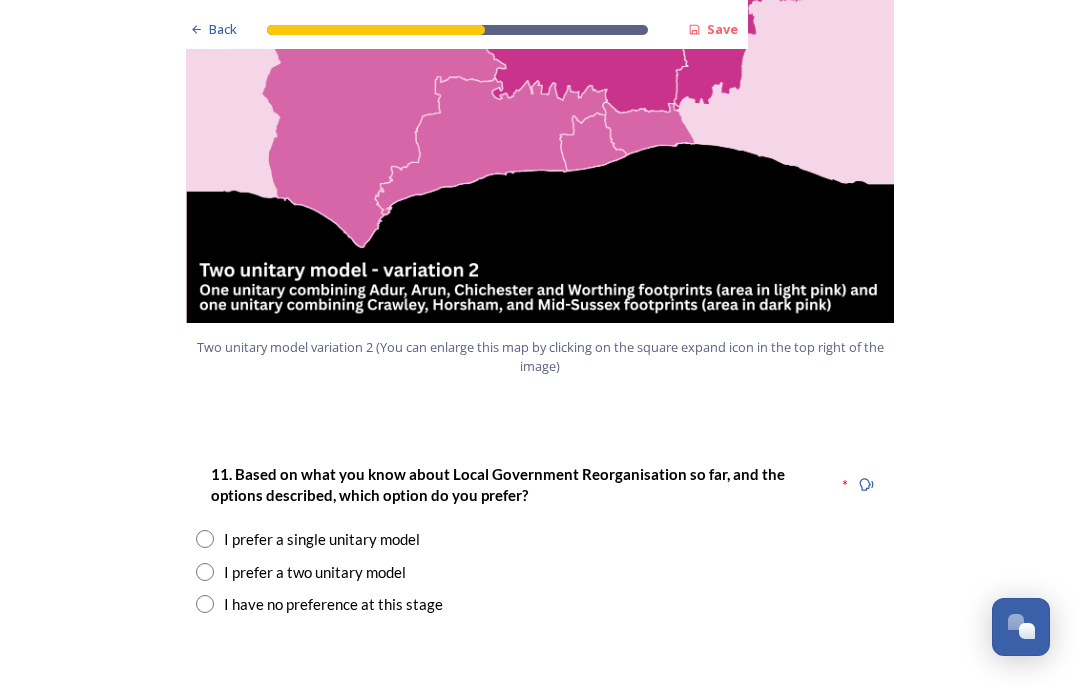 scroll, scrollTop: 2337, scrollLeft: 0, axis: vertical 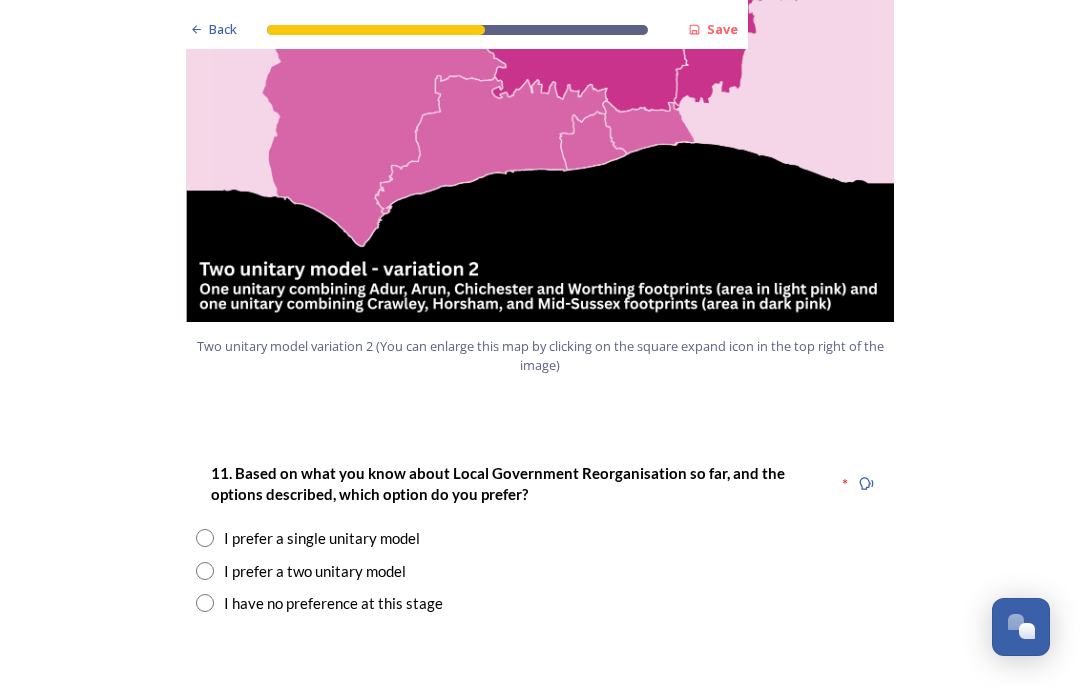 click at bounding box center [205, 538] 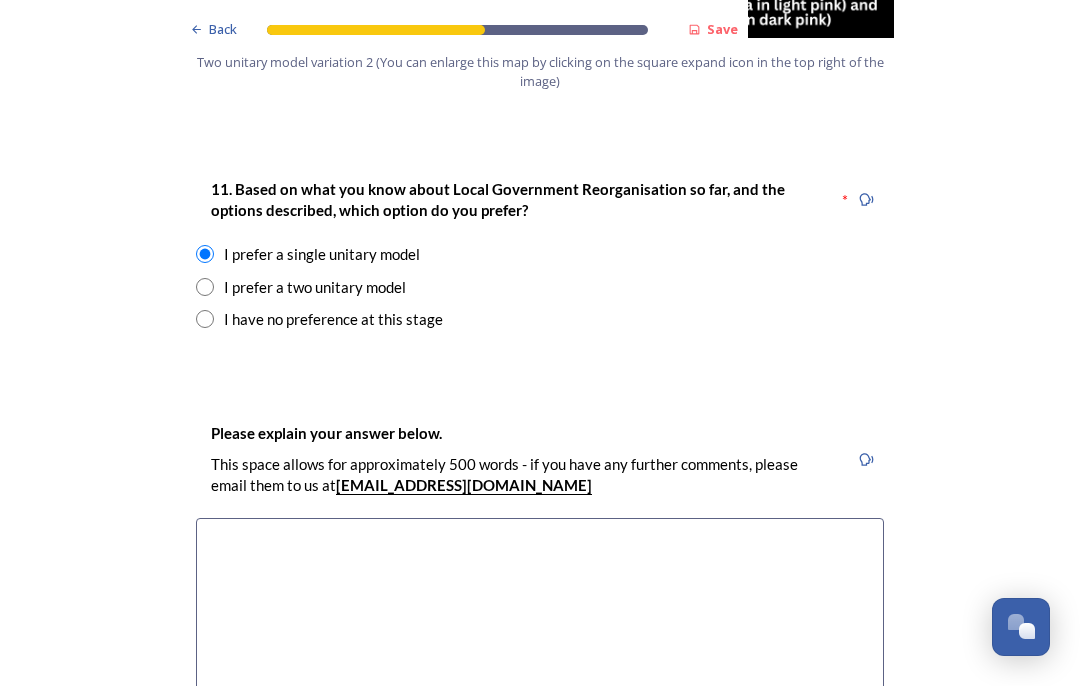scroll, scrollTop: 2621, scrollLeft: 0, axis: vertical 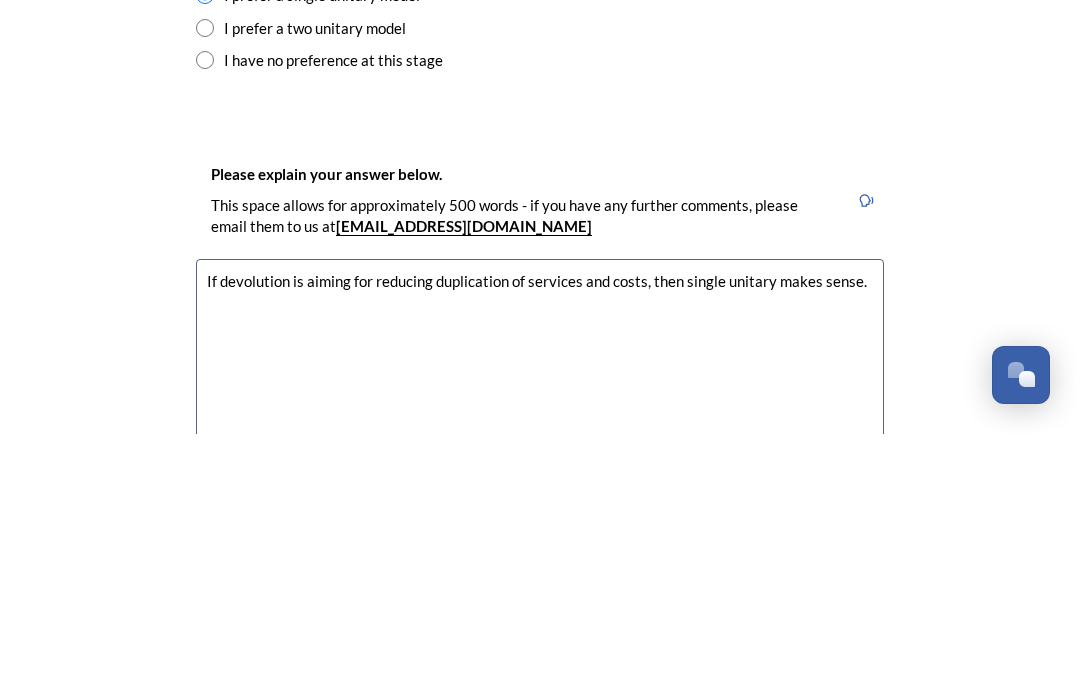 click on "If devolution is aiming for reducing duplication of services and costs, then single unitary makes sense." at bounding box center (540, 623) 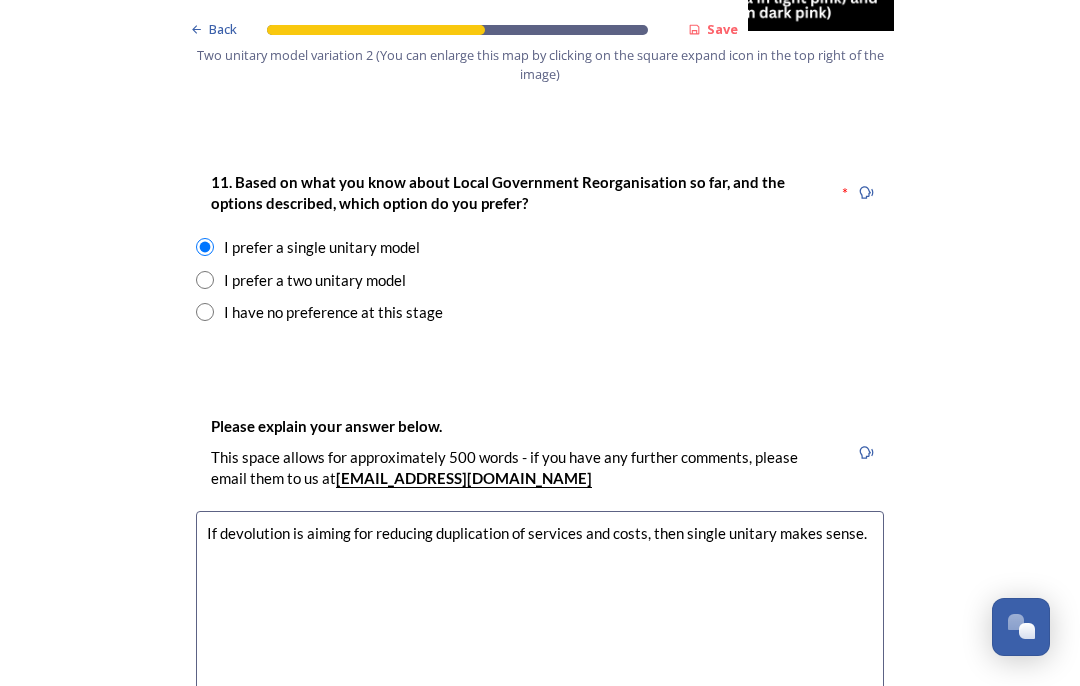 click on "If devolution is aiming for reducing duplication of services and costs, then single unitary makes sense." at bounding box center [540, 623] 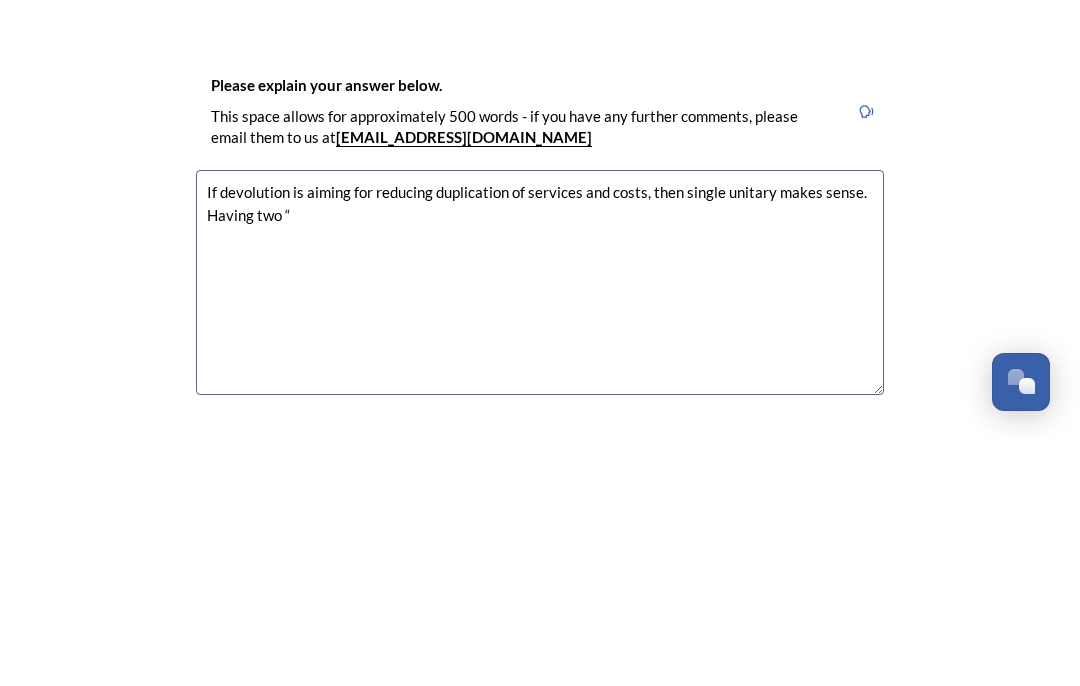 scroll, scrollTop: 2717, scrollLeft: 0, axis: vertical 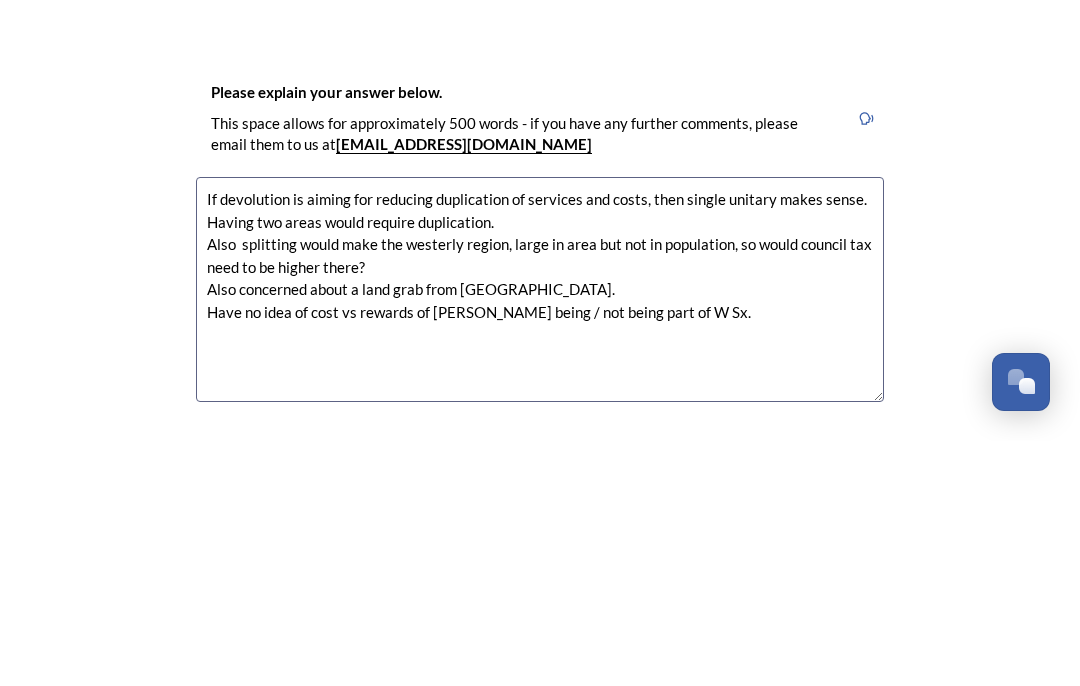 click on "If devolution is aiming for reducing duplication of services and costs, then single unitary makes sense.  Having two areas would require duplication.
Also  splitting would make the westerly region, large in area but not in population, so would council tax need to be higher there?
Also concerned about a land grab from Brighton.
Have no idea of cost vs rewards of Crawley being / not being part of W Sx." at bounding box center (540, 534) 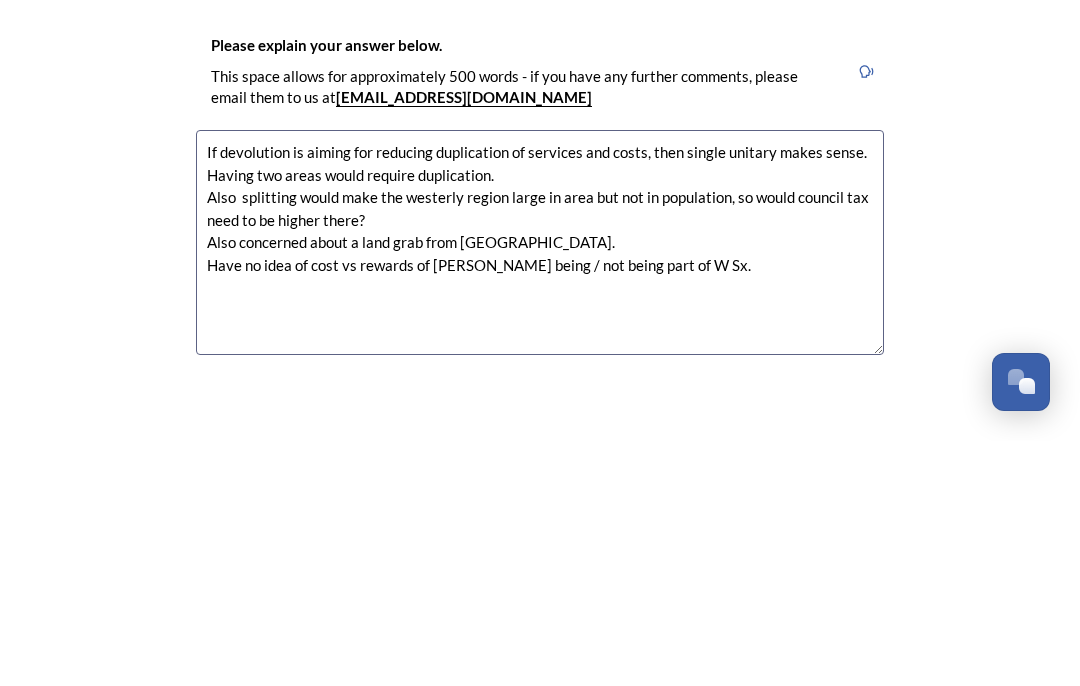 scroll, scrollTop: 2766, scrollLeft: 0, axis: vertical 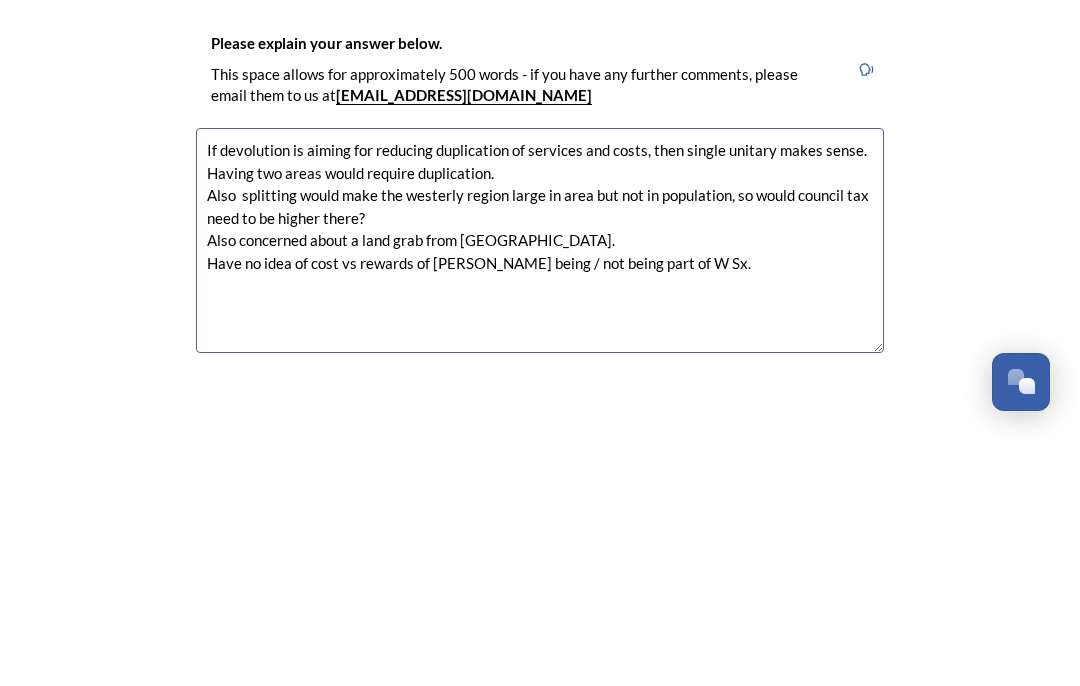 click on "If devolution is aiming for reducing duplication of services and costs, then single unitary makes sense.  Having two areas would require duplication.
Also  splitting would make the westerly region large in area but not in population, so would council tax need to be higher there?
Also concerned about a land grab from Brighton.
Have no idea of cost vs rewards of Crawley being / not being part of W Sx." at bounding box center (540, 485) 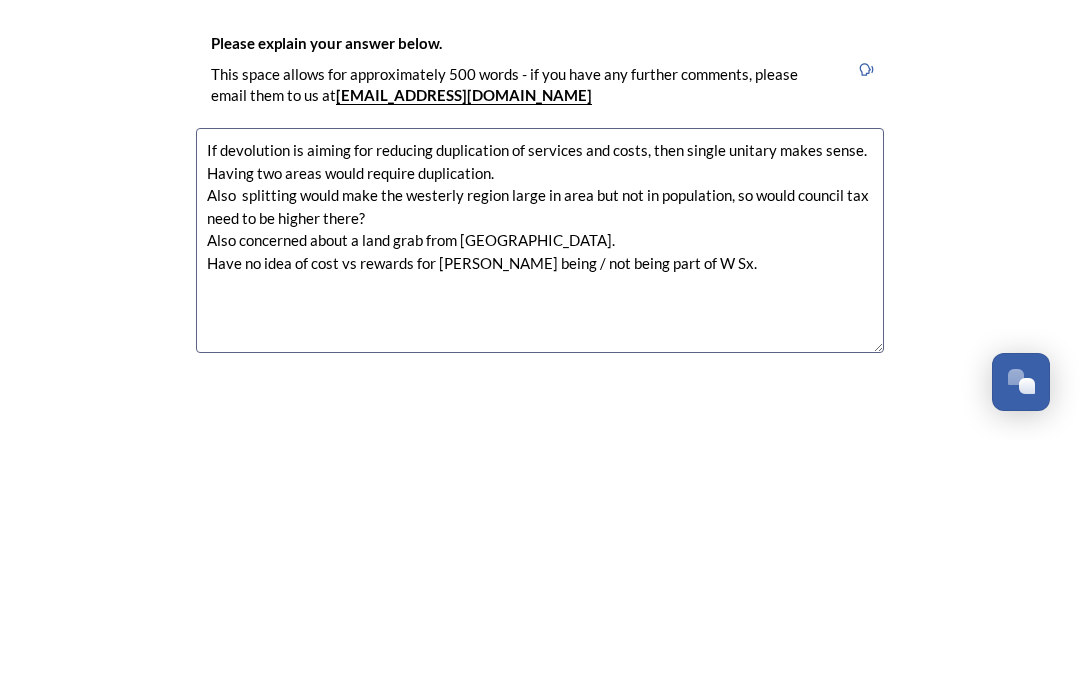 click on "If devolution is aiming for reducing duplication of services and costs, then single unitary makes sense.  Having two areas would require duplication.
Also  splitting would make the westerly region large in area but not in population, so would council tax need to be higher there?
Also concerned about a land grab from Brighton.
Have no idea of cost vs rewards for Crawley being / not being part of W Sx." at bounding box center (540, 485) 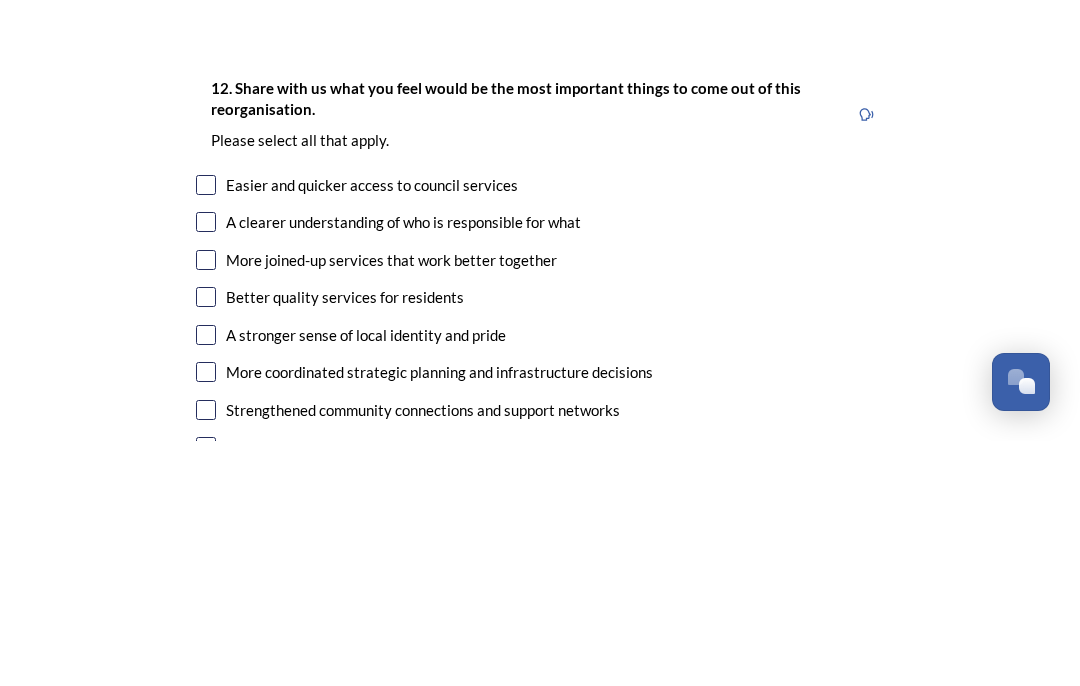 scroll, scrollTop: 3152, scrollLeft: 0, axis: vertical 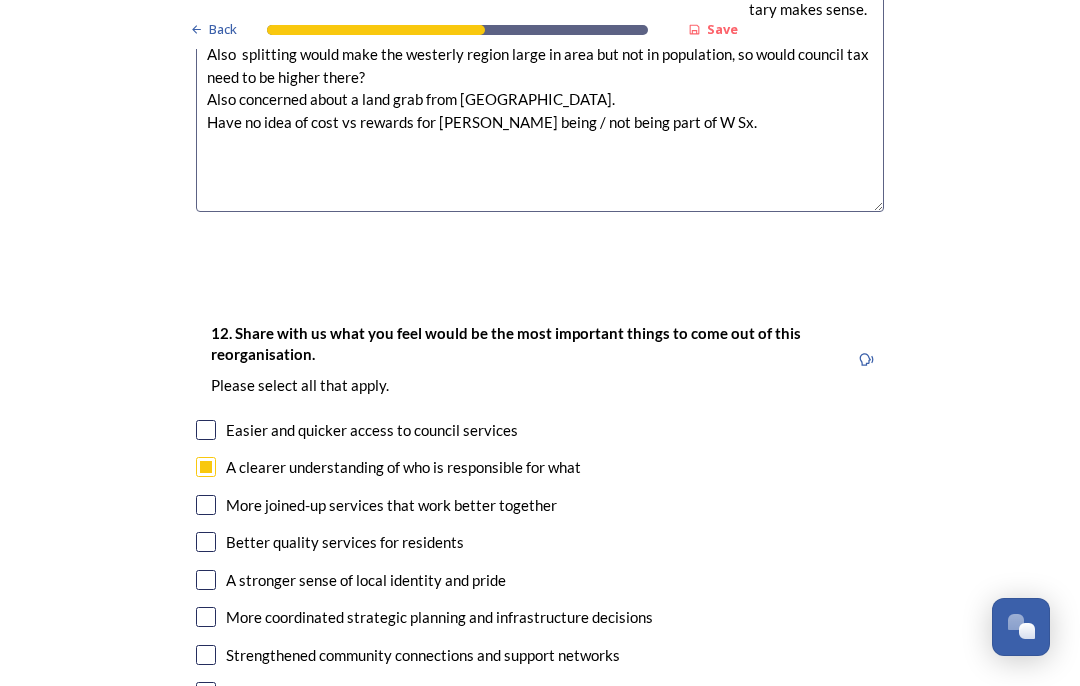 click at bounding box center (206, 505) 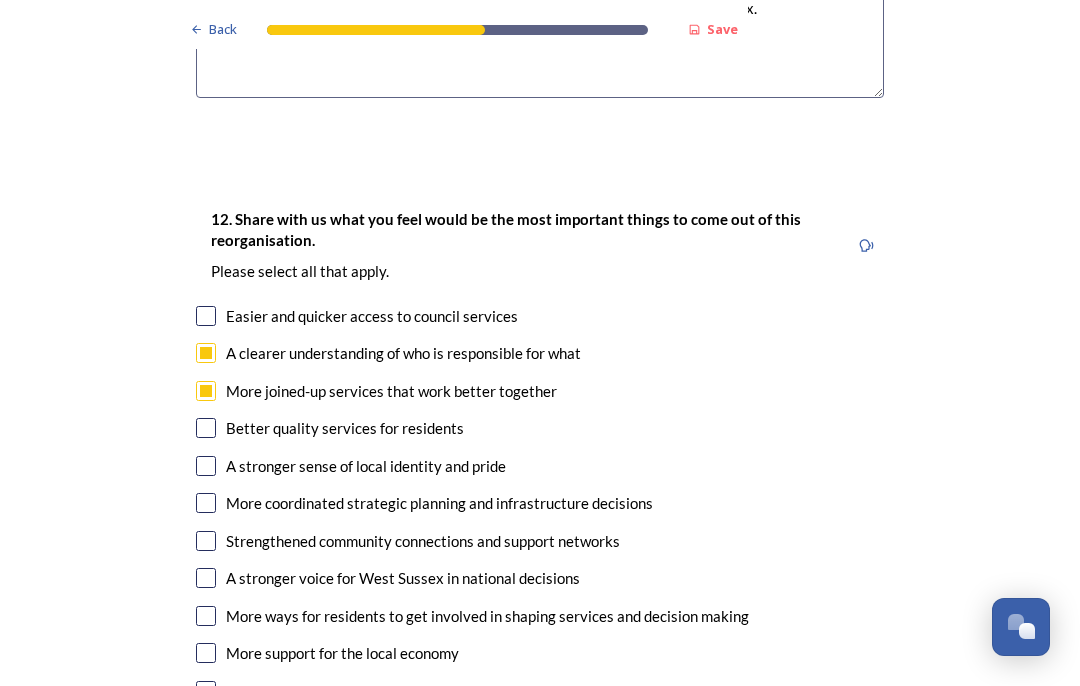 scroll, scrollTop: 3266, scrollLeft: 0, axis: vertical 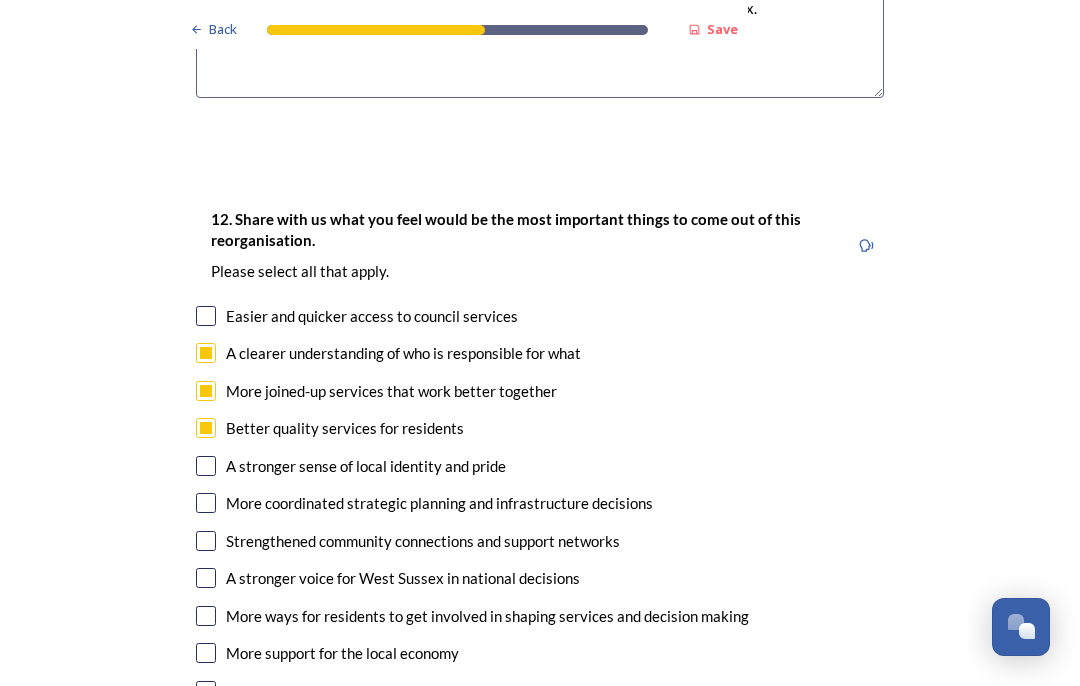 checkbox on "true" 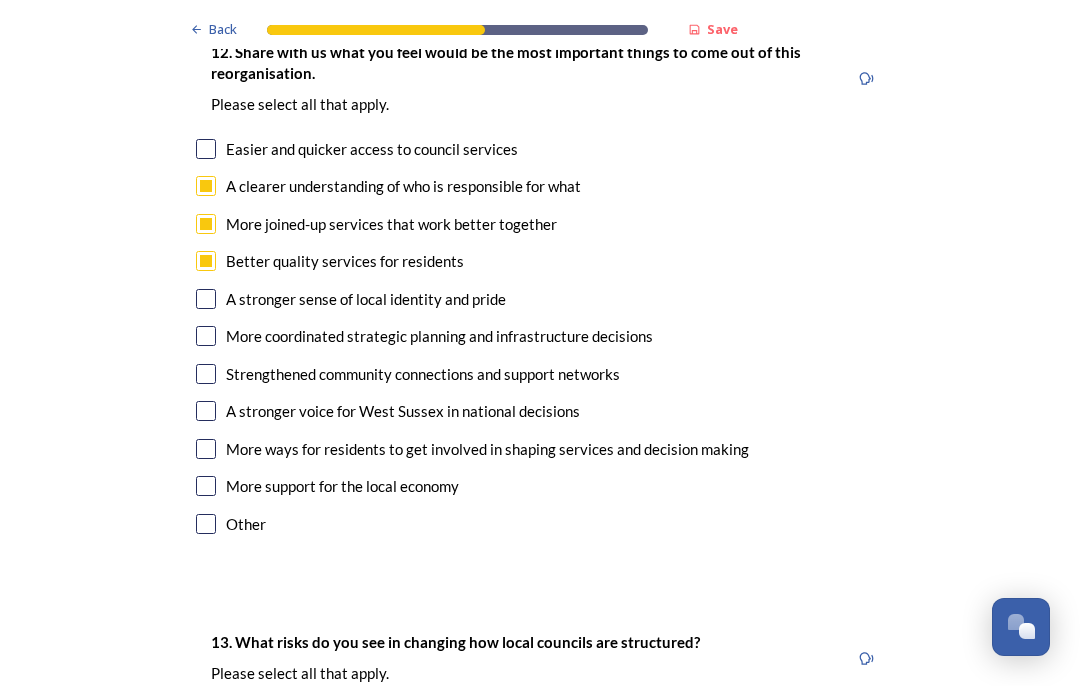 scroll, scrollTop: 3433, scrollLeft: 0, axis: vertical 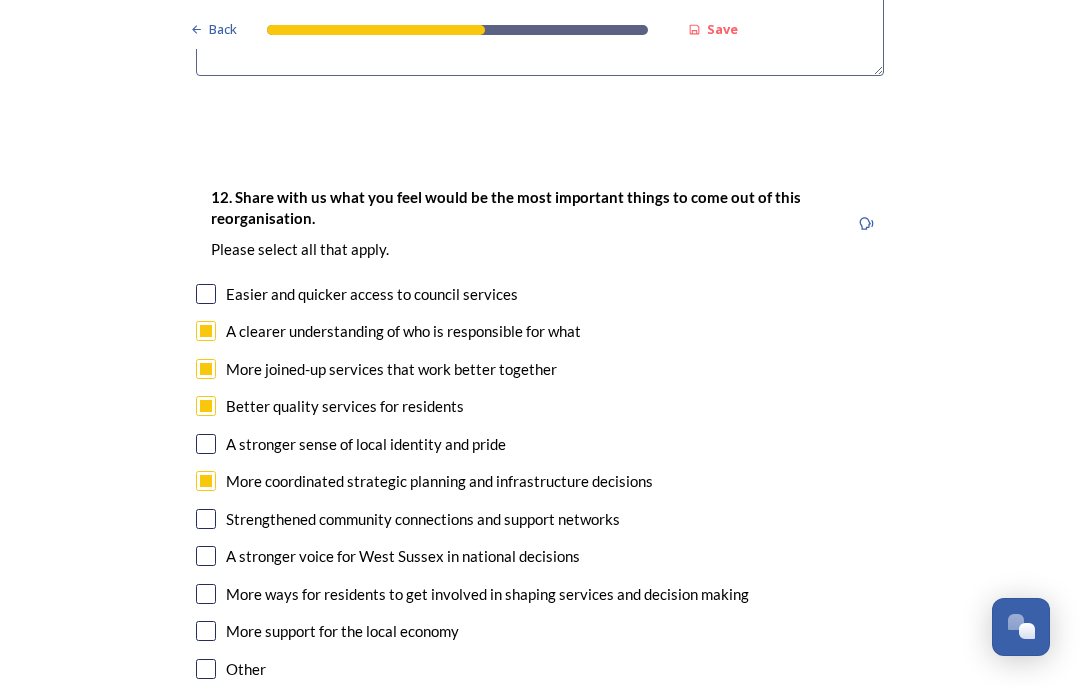 click at bounding box center (206, 631) 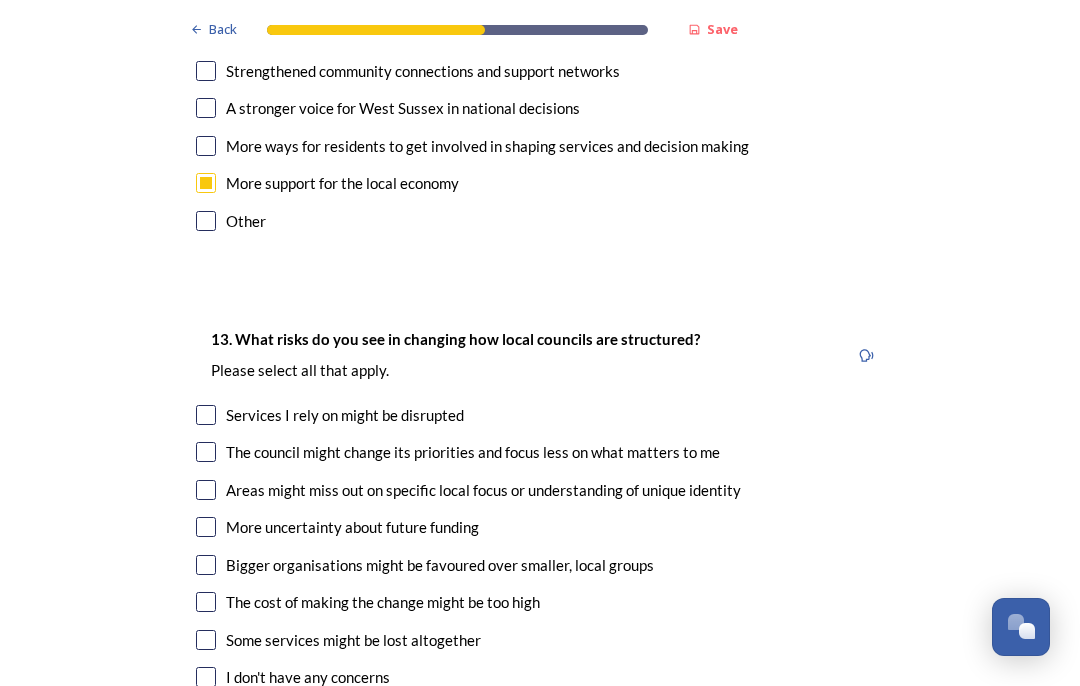 scroll, scrollTop: 3736, scrollLeft: 0, axis: vertical 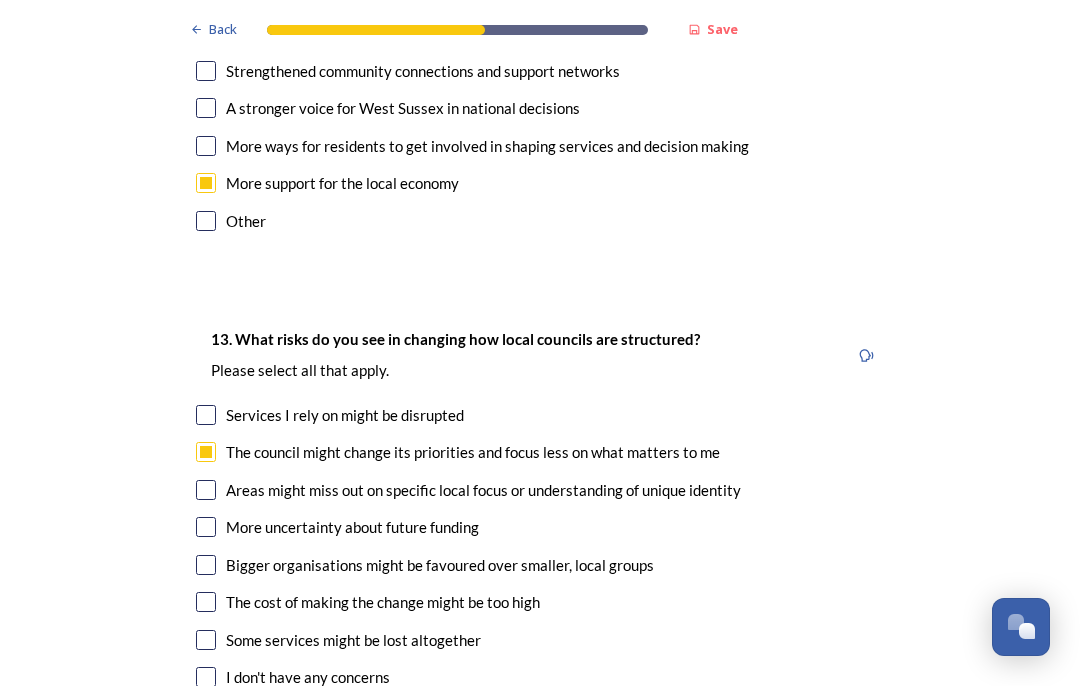 click on "Areas might miss out on specific local focus or understanding of unique identity" at bounding box center [540, 490] 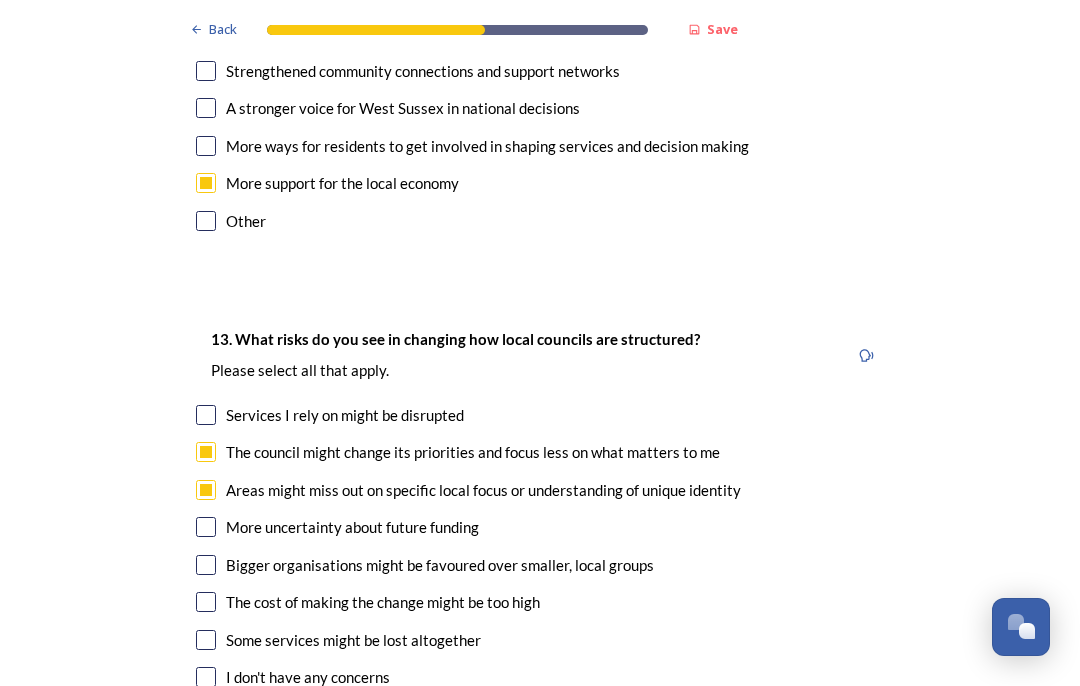 checkbox on "true" 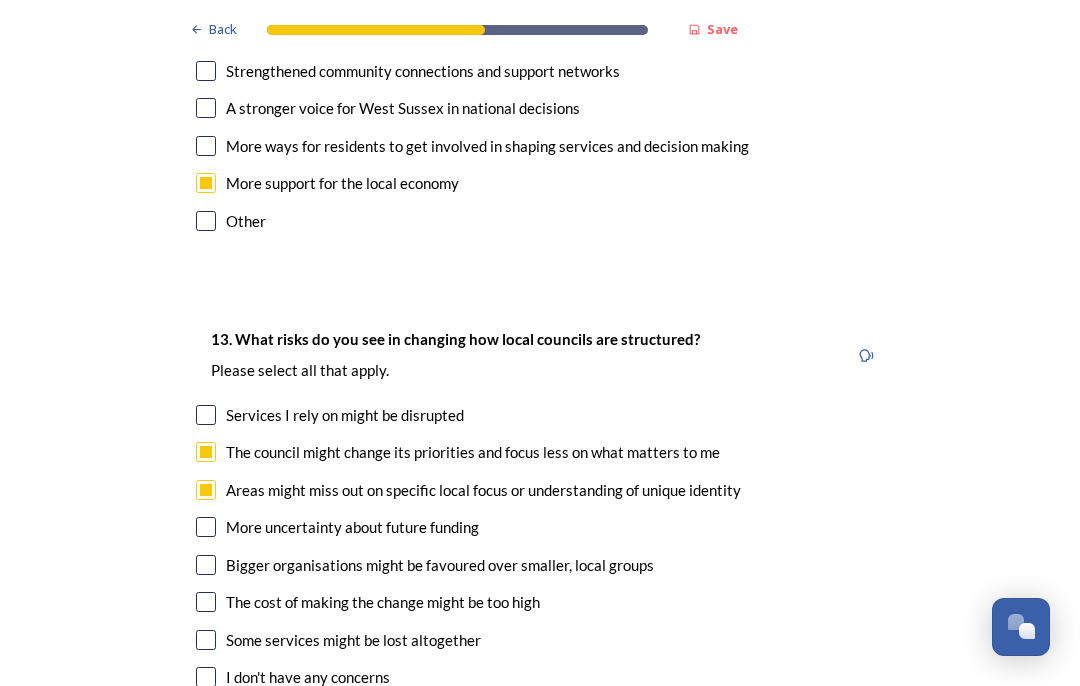 click at bounding box center [206, 602] 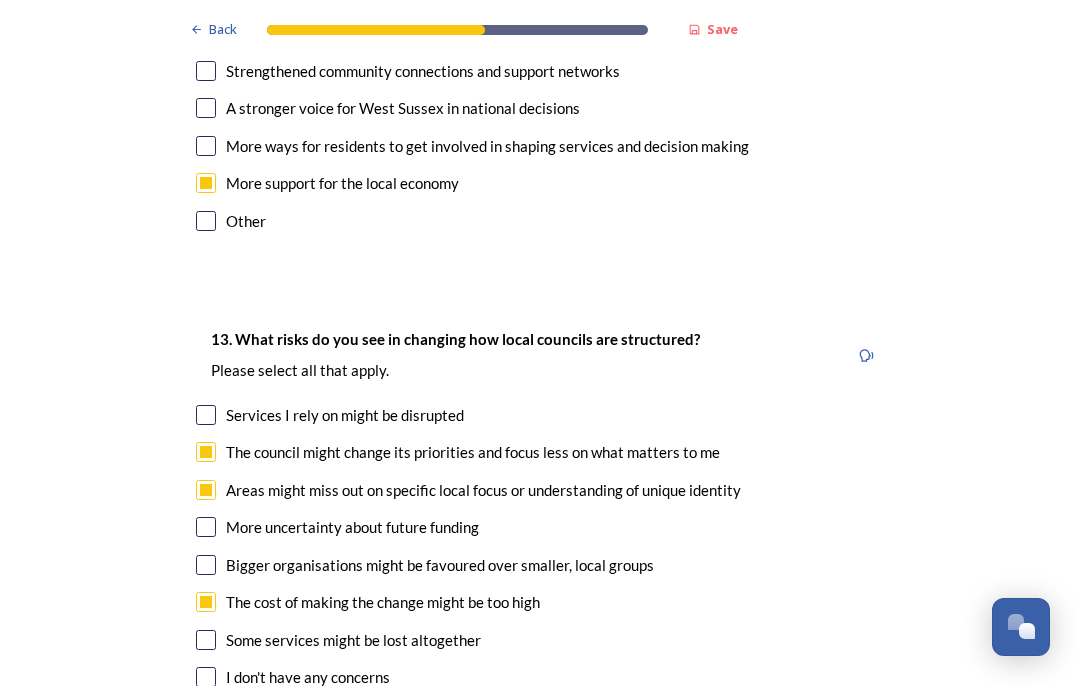 click at bounding box center [206, 640] 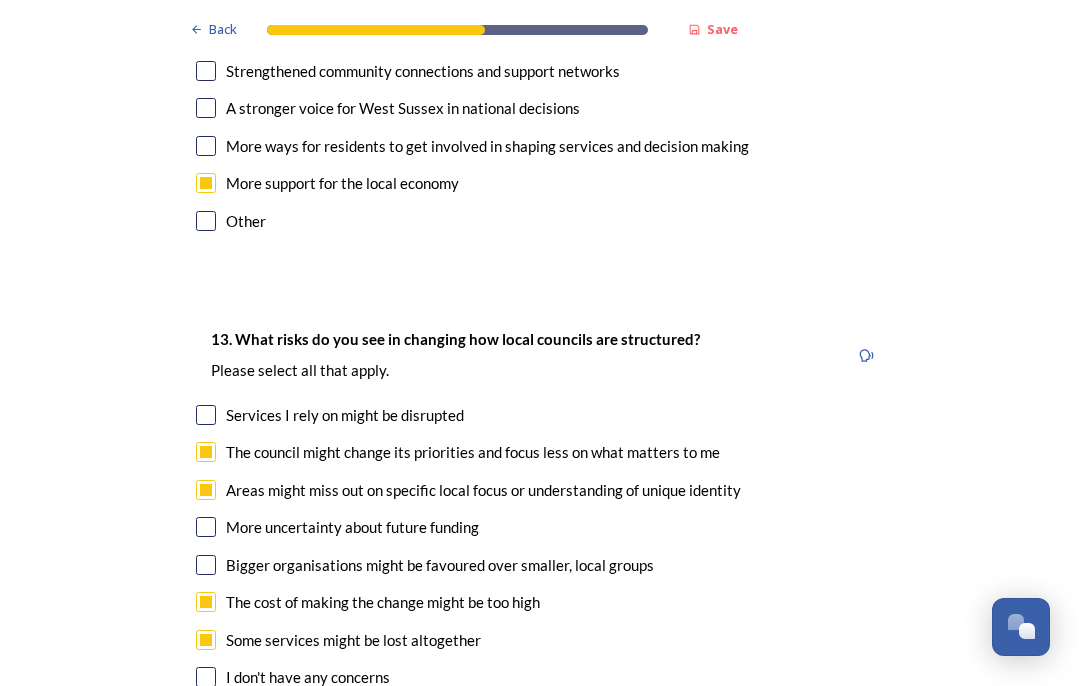 click at bounding box center [206, 415] 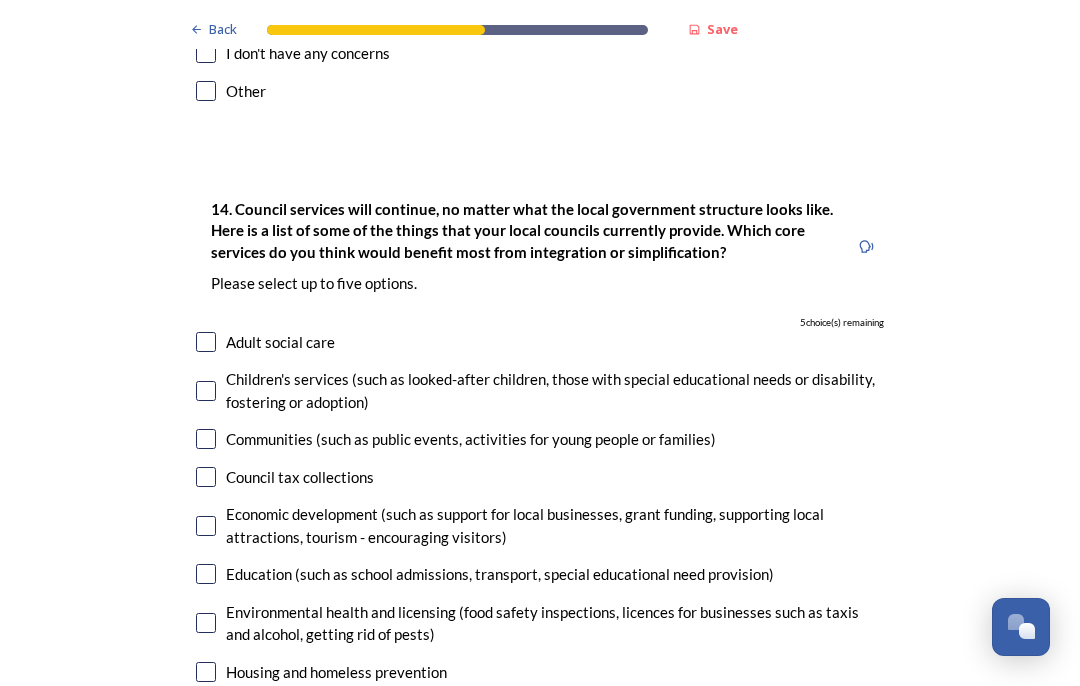 scroll, scrollTop: 4360, scrollLeft: 0, axis: vertical 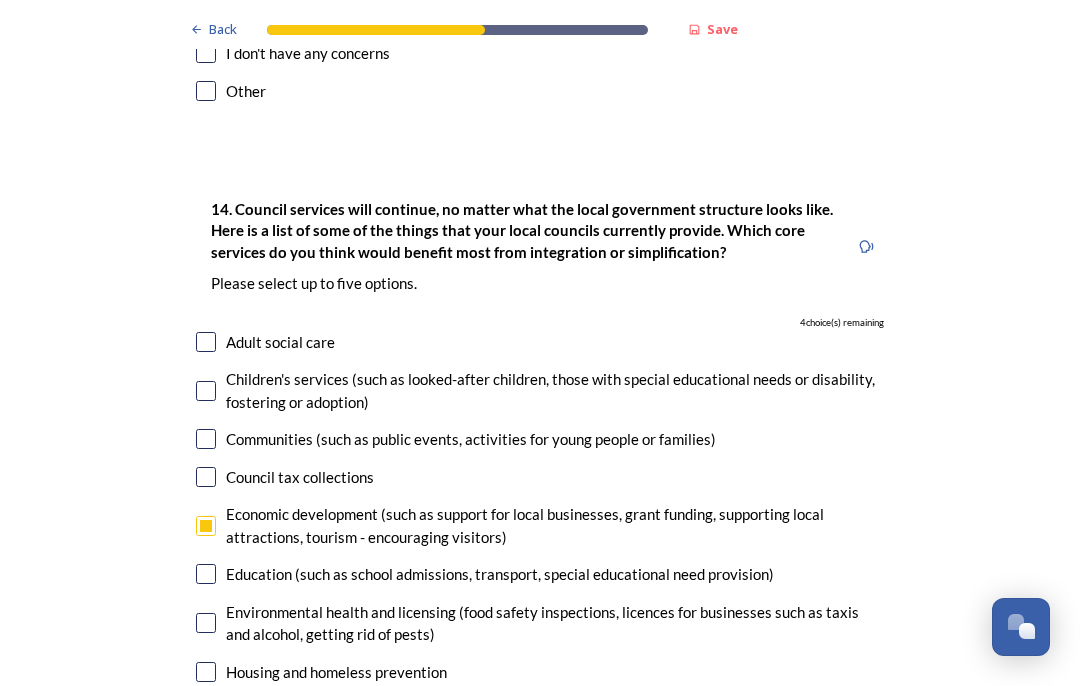 click at bounding box center (206, 574) 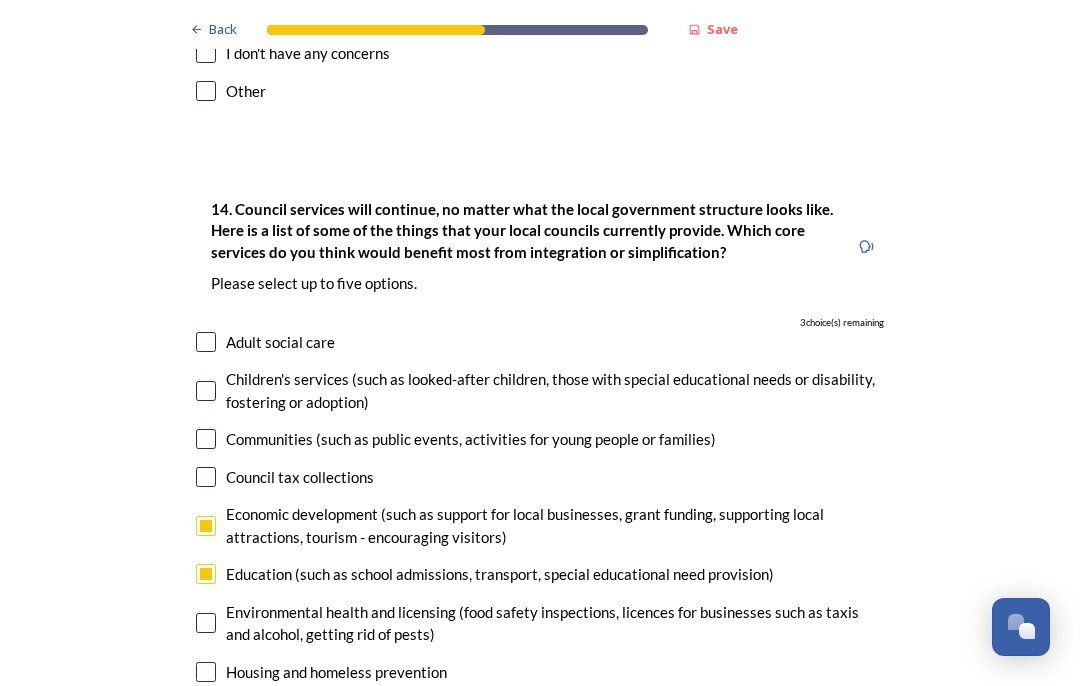 click at bounding box center (206, 623) 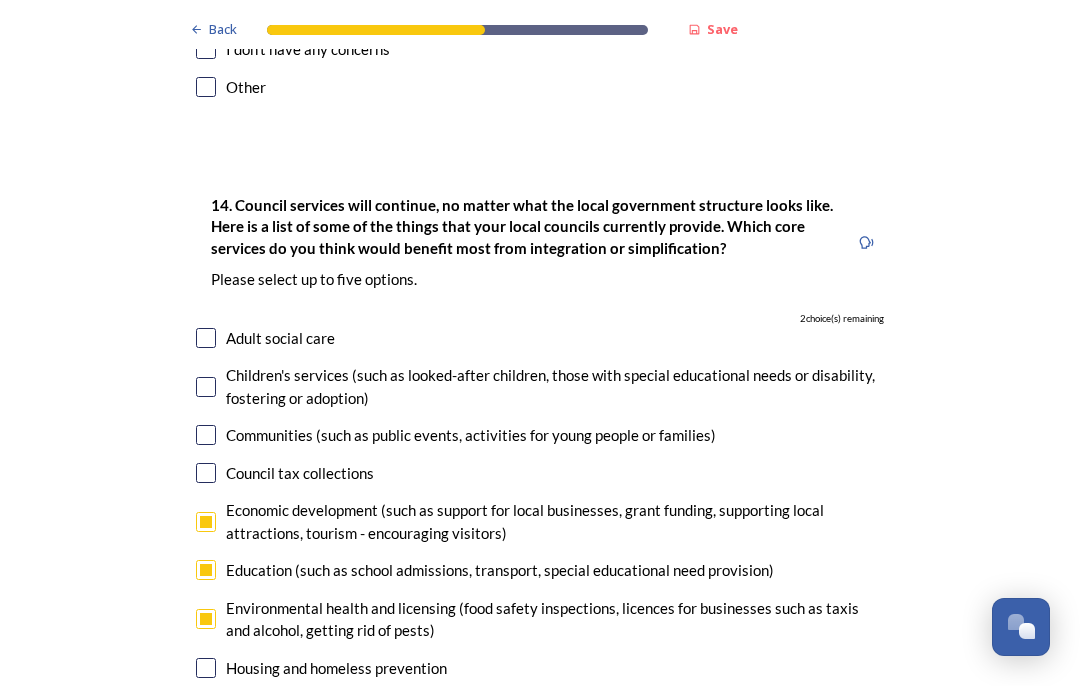 scroll, scrollTop: 4364, scrollLeft: 0, axis: vertical 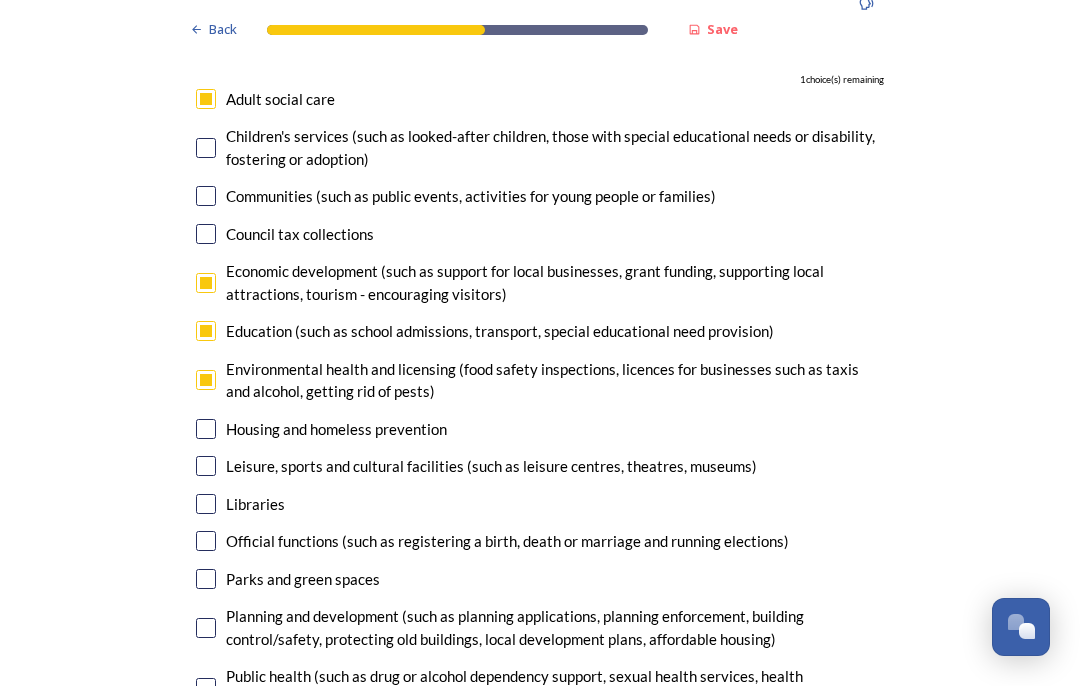 click at bounding box center (206, 541) 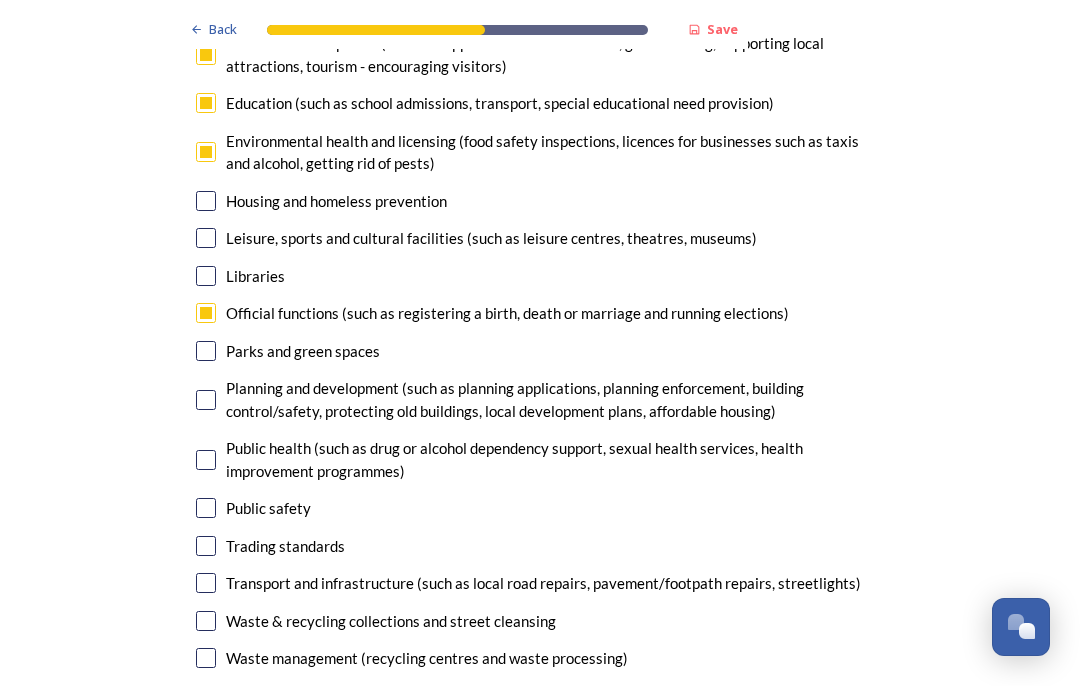 scroll, scrollTop: 4831, scrollLeft: 0, axis: vertical 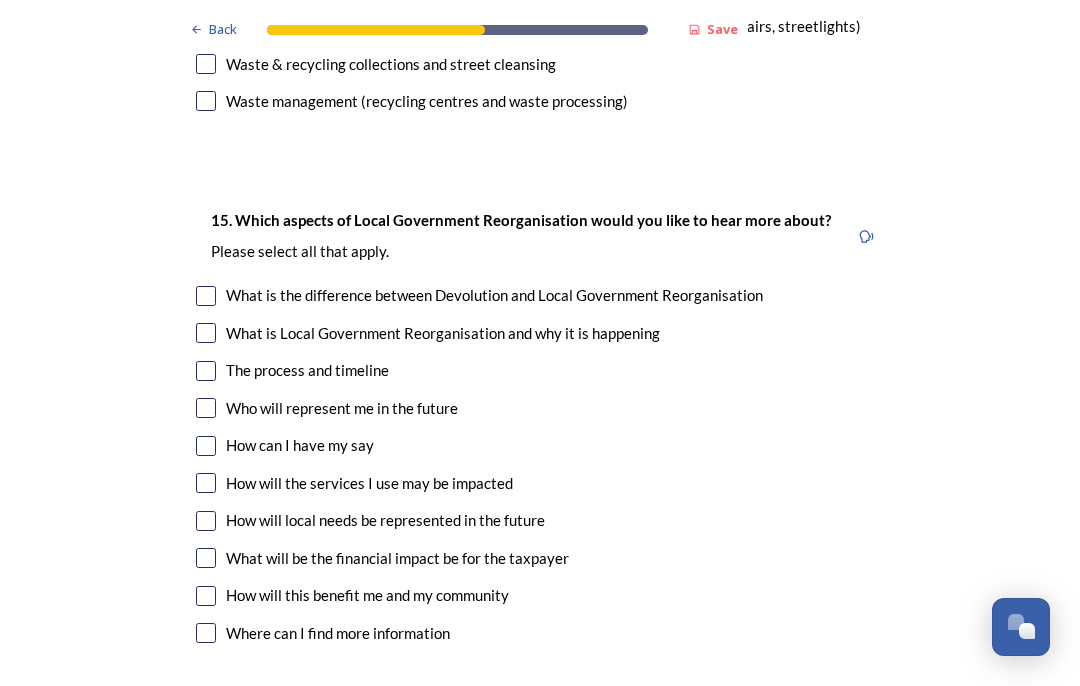 click at bounding box center [206, 371] 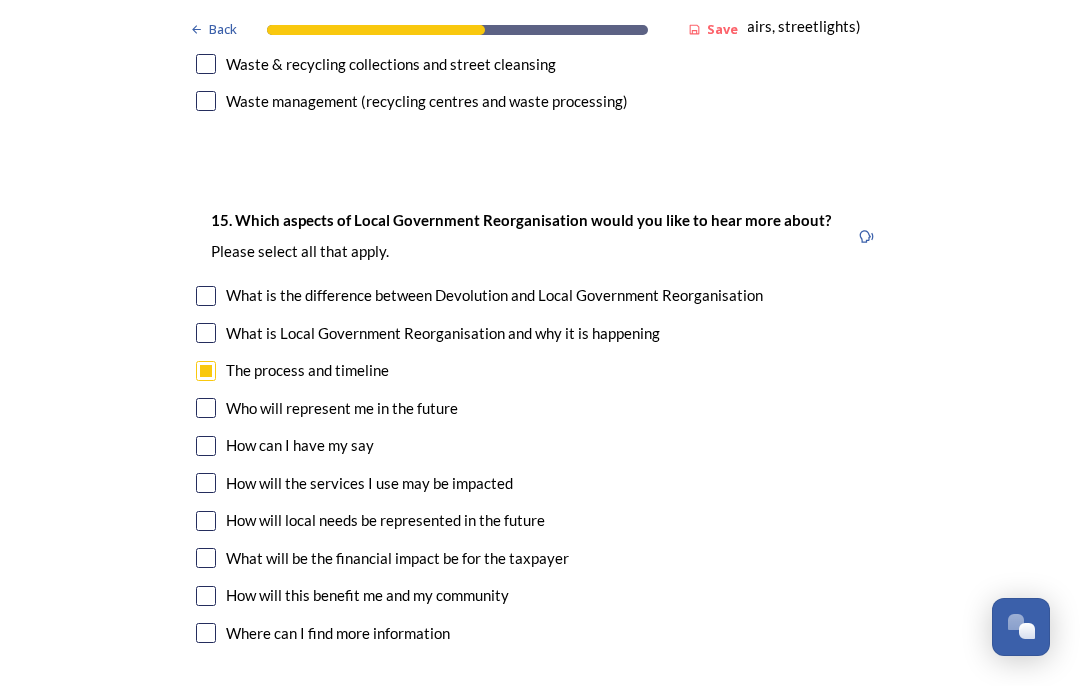click at bounding box center [206, 408] 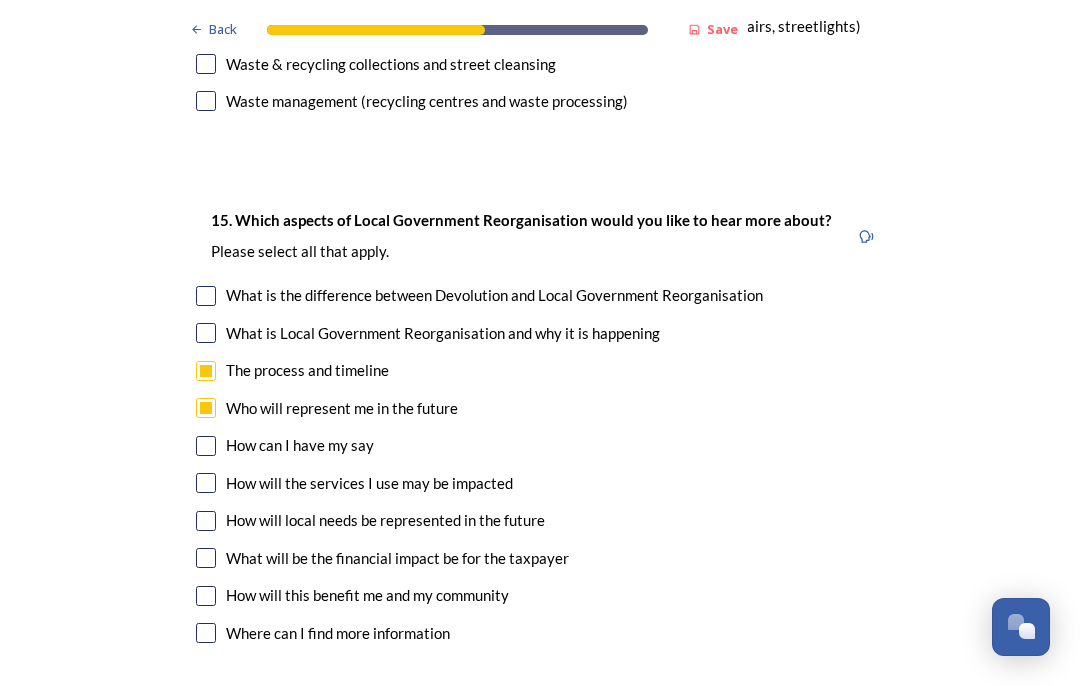 click at bounding box center (206, 483) 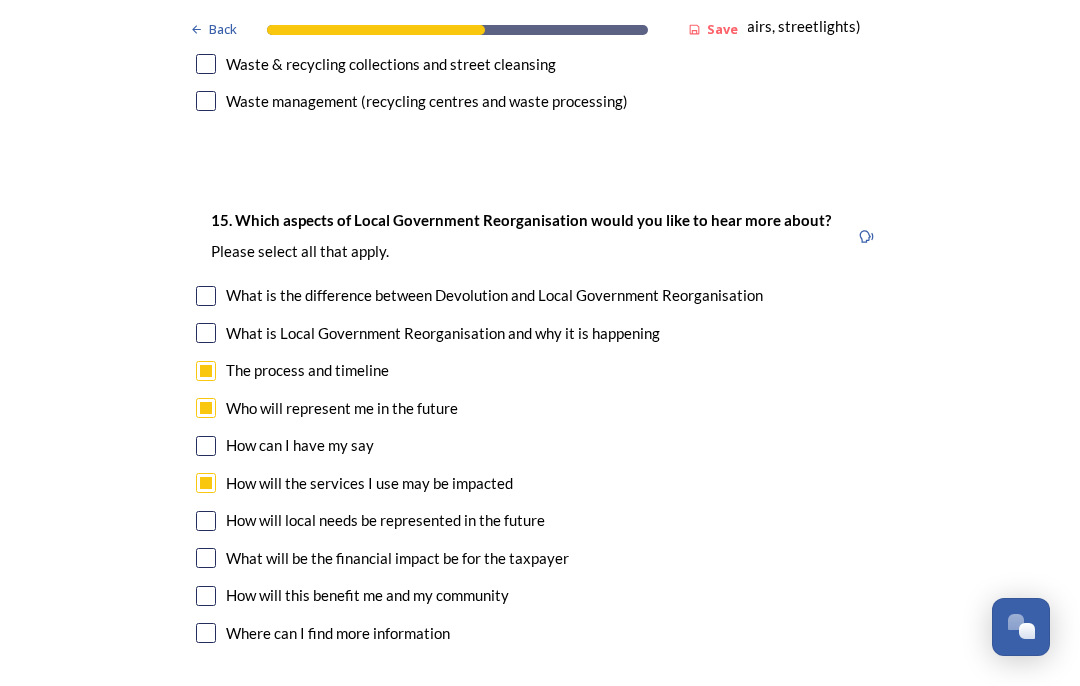 click at bounding box center [206, 558] 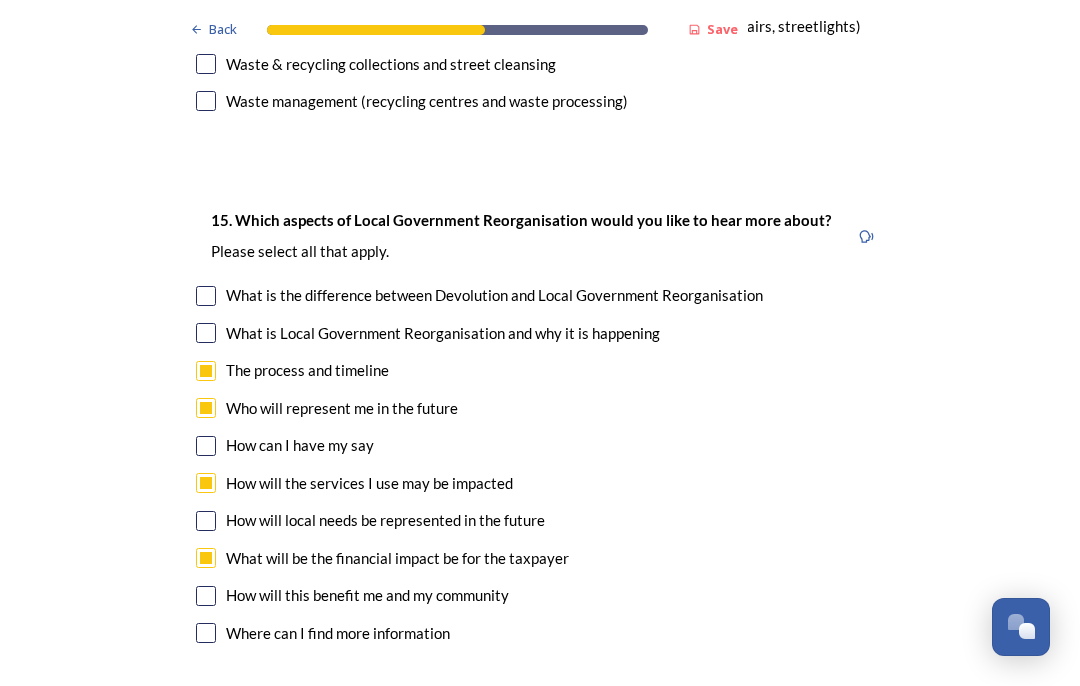 click at bounding box center [206, 521] 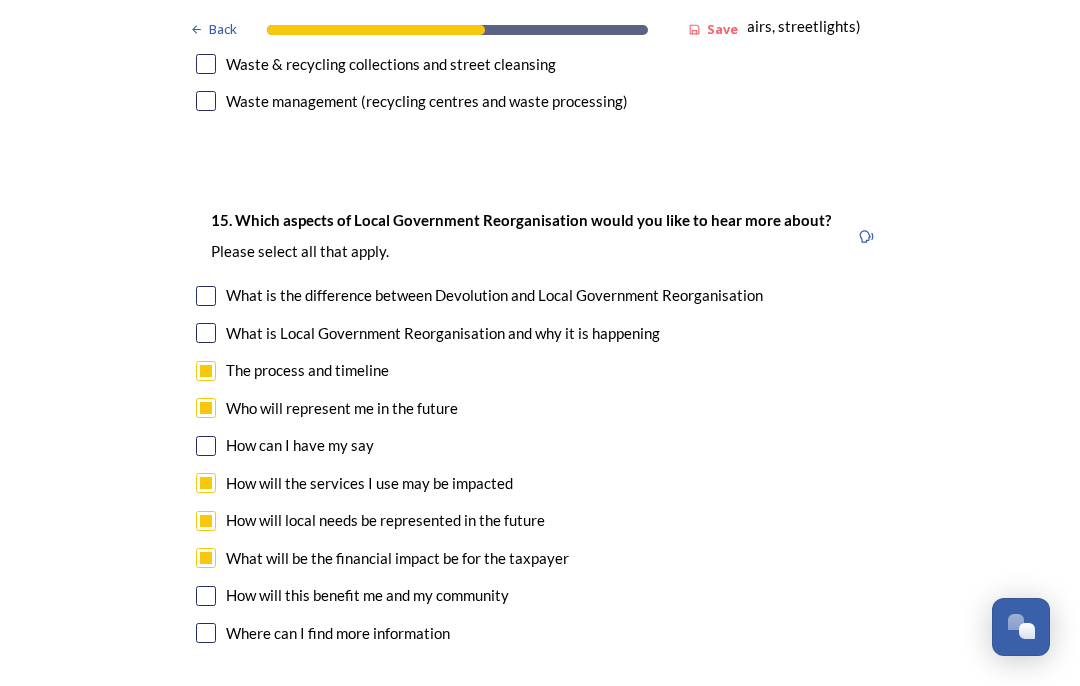 click at bounding box center (206, 596) 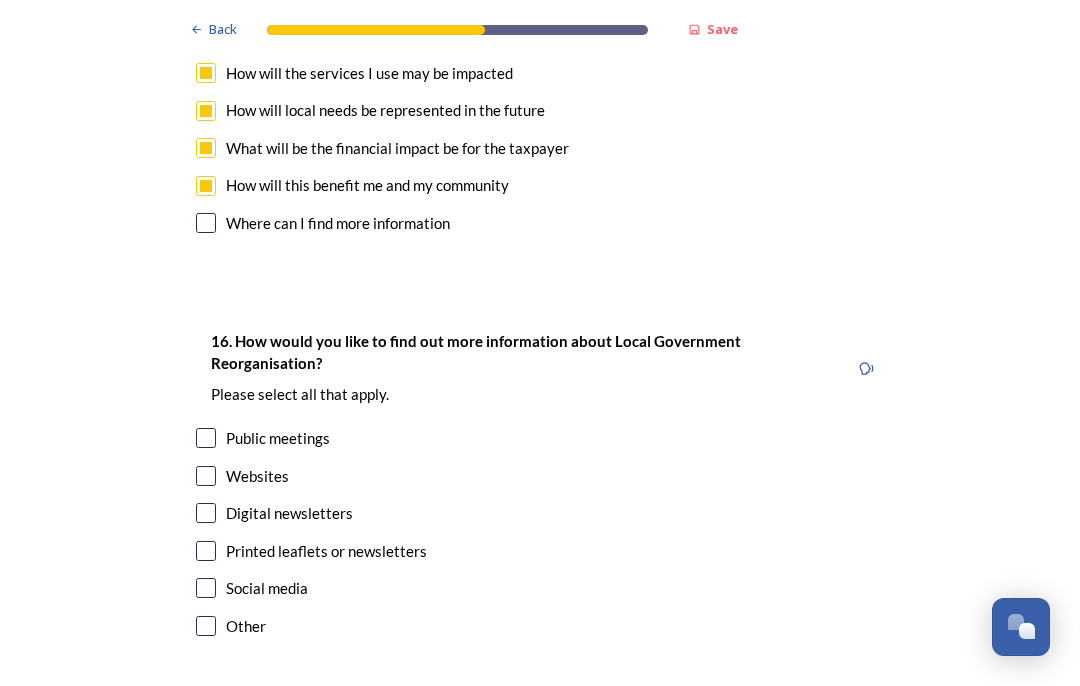 scroll, scrollTop: 5797, scrollLeft: 0, axis: vertical 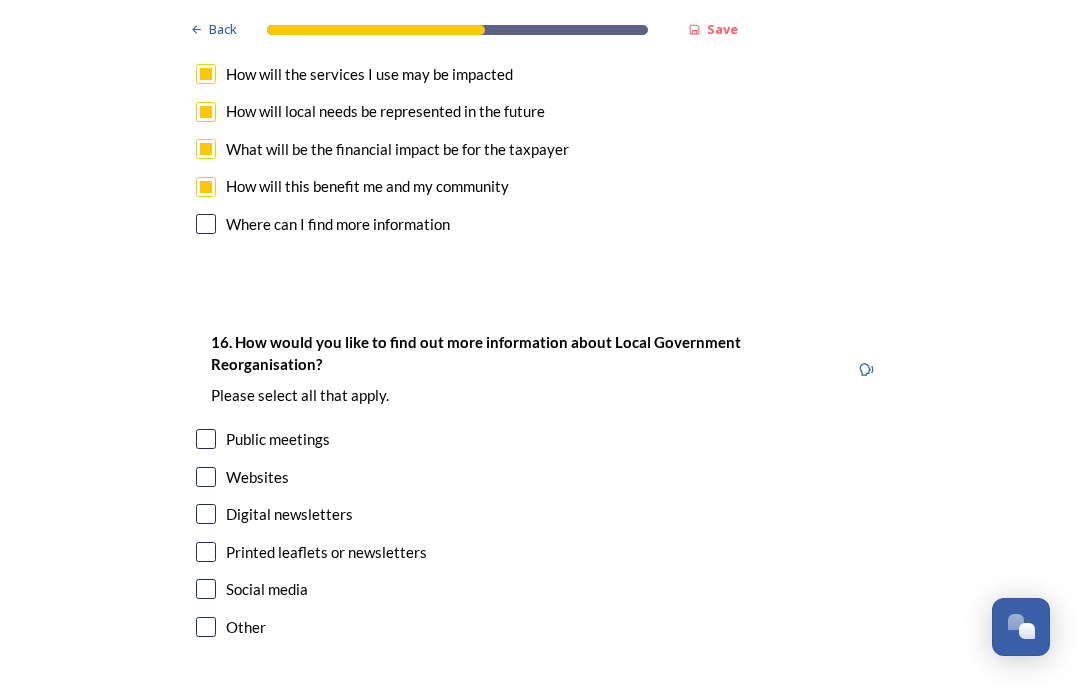 click at bounding box center (206, 514) 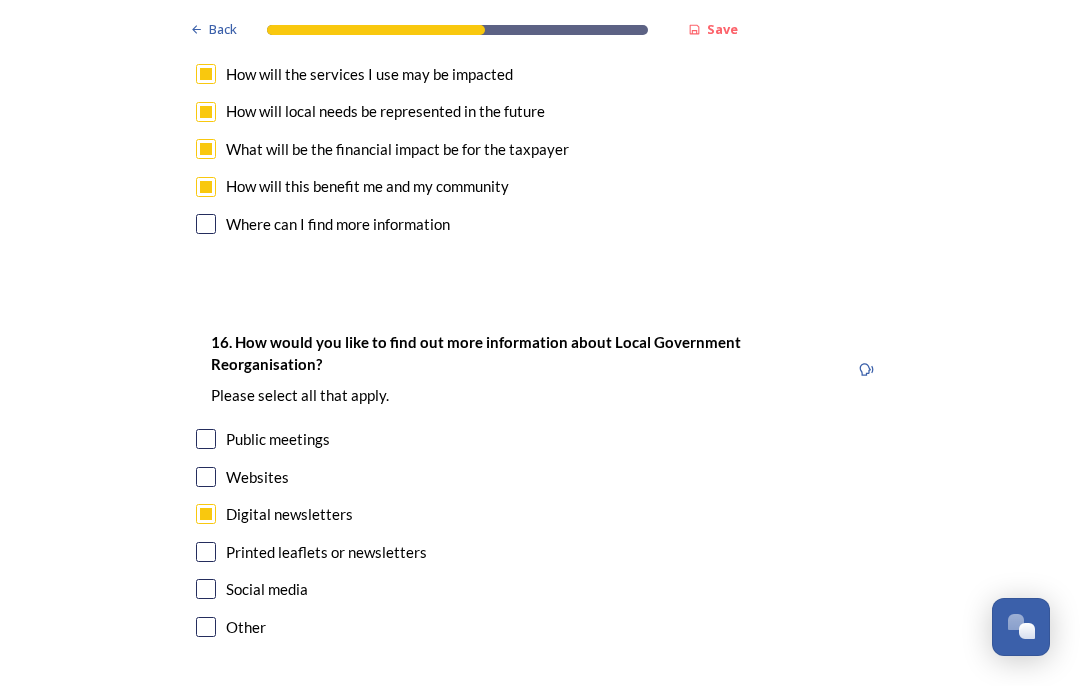 click at bounding box center (206, 477) 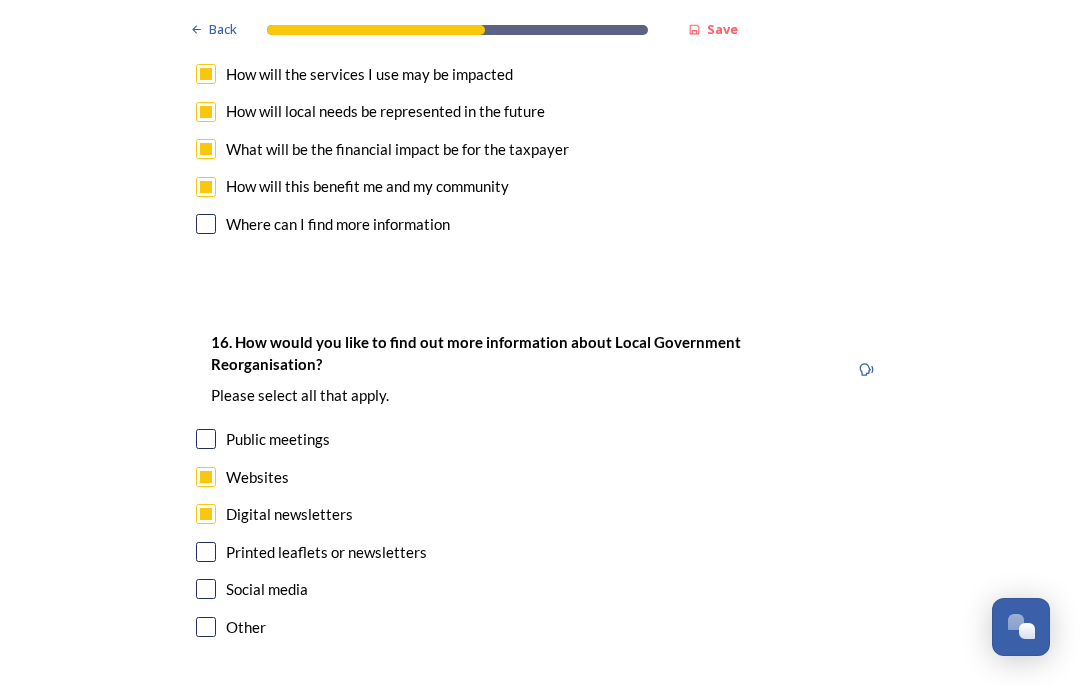 click on "Continue" at bounding box center (540, 737) 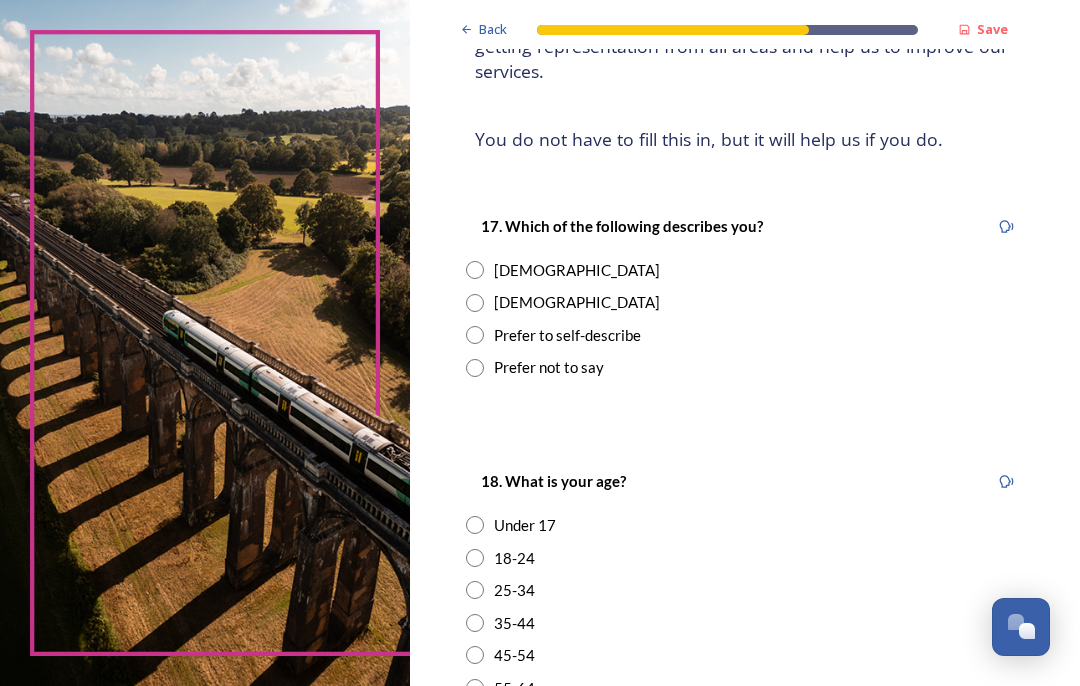 scroll, scrollTop: 263, scrollLeft: 0, axis: vertical 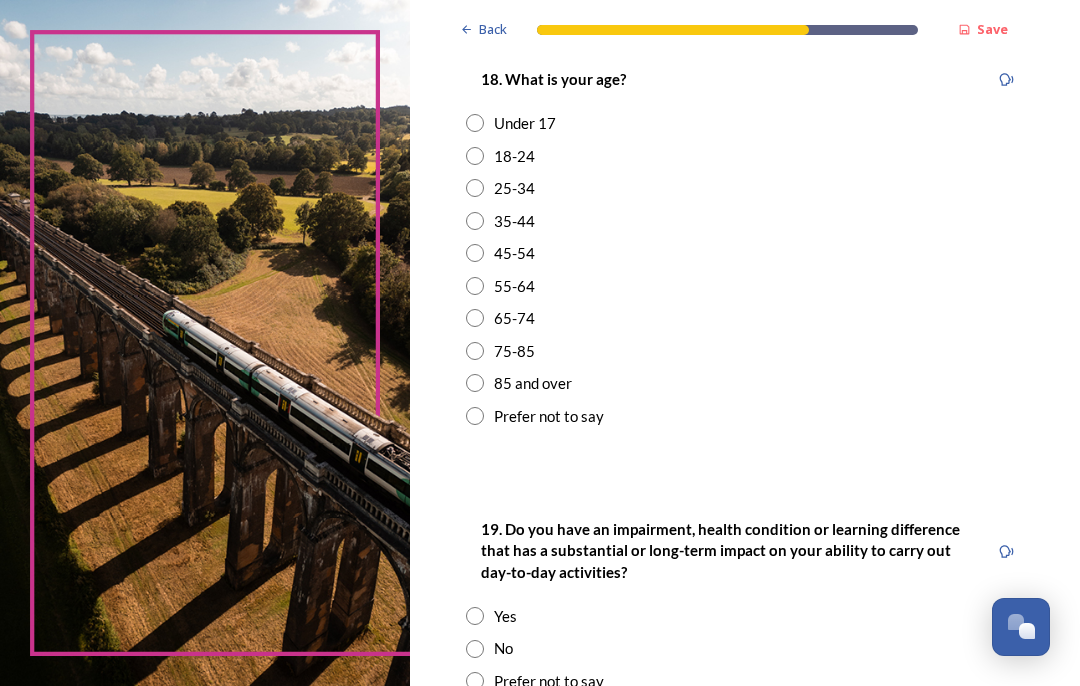 click at bounding box center (475, 318) 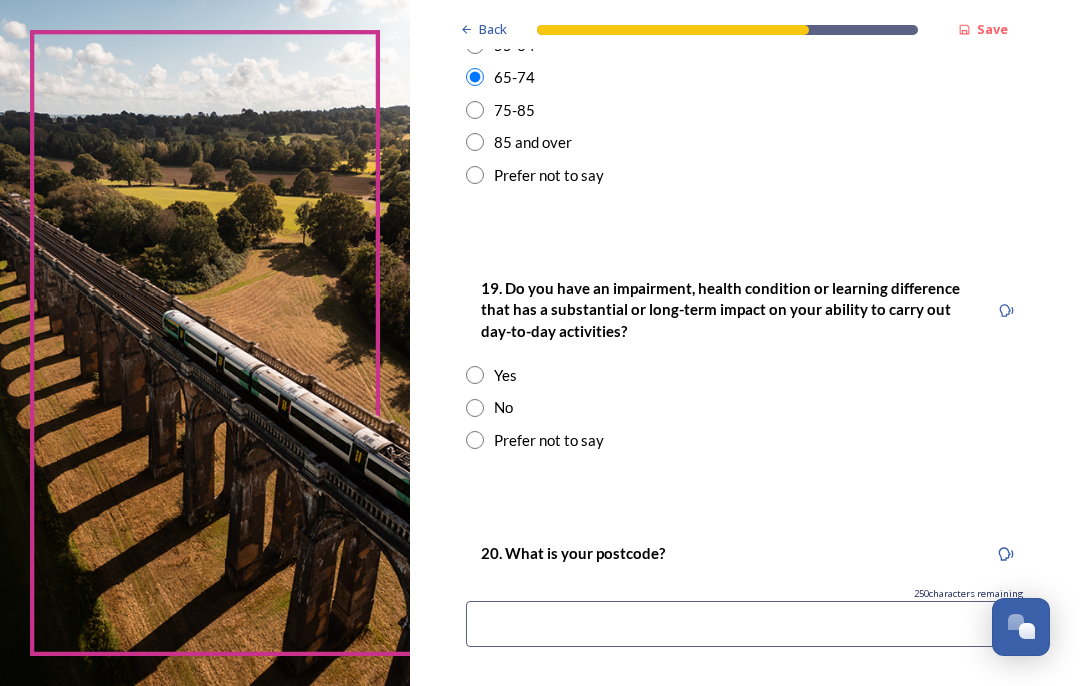 scroll, scrollTop: 909, scrollLeft: 0, axis: vertical 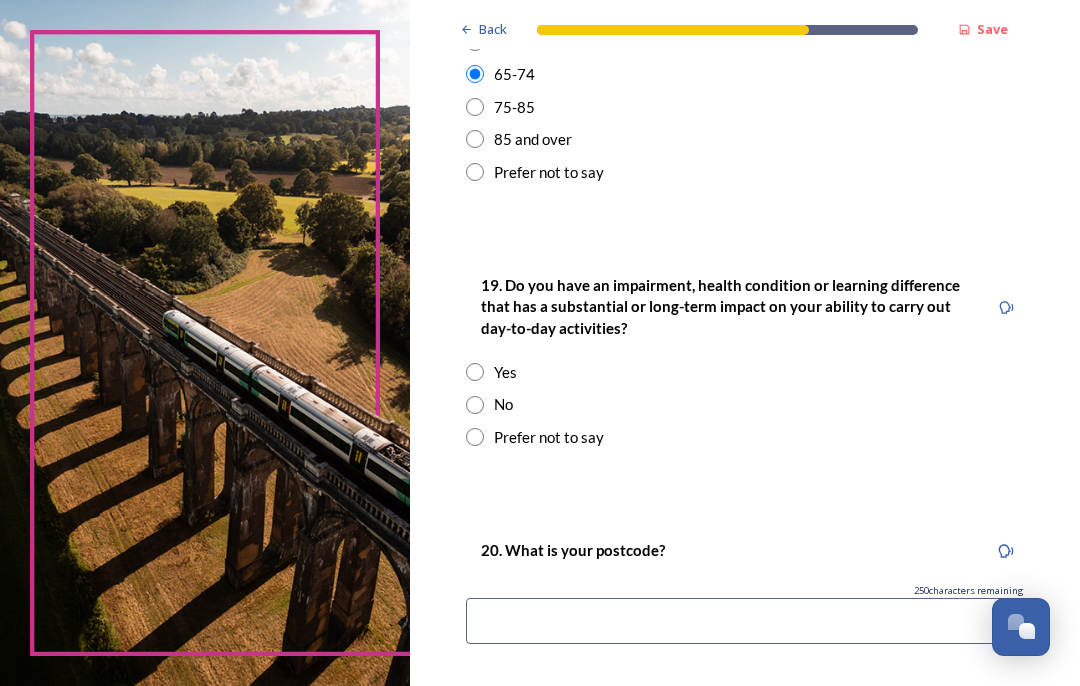 click at bounding box center [475, 405] 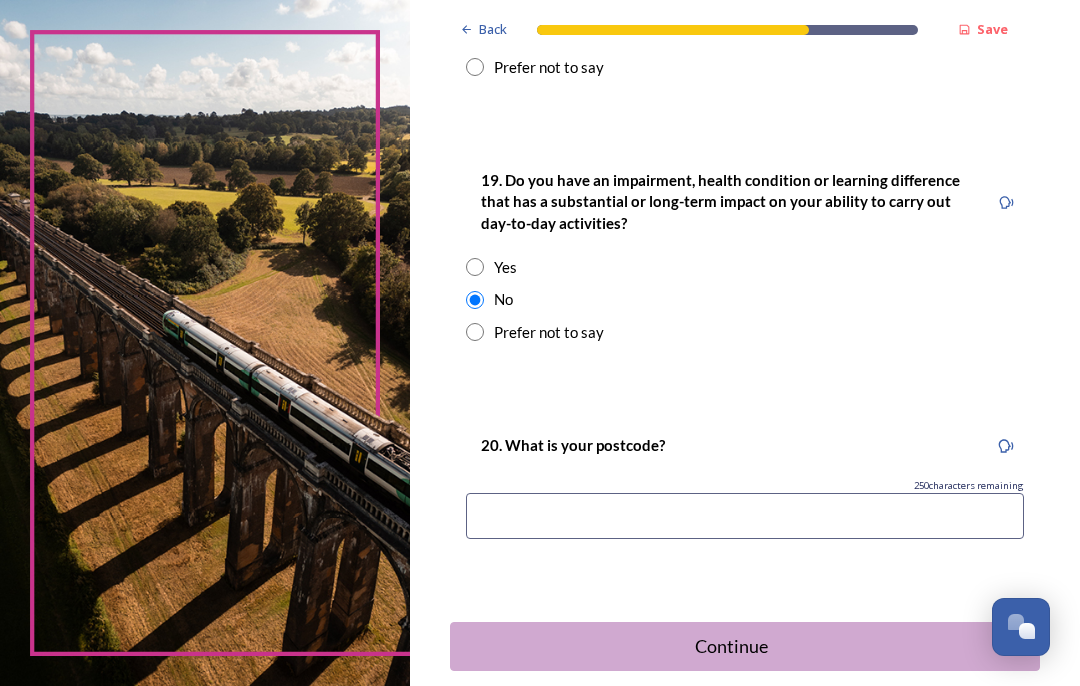 scroll, scrollTop: 1013, scrollLeft: 0, axis: vertical 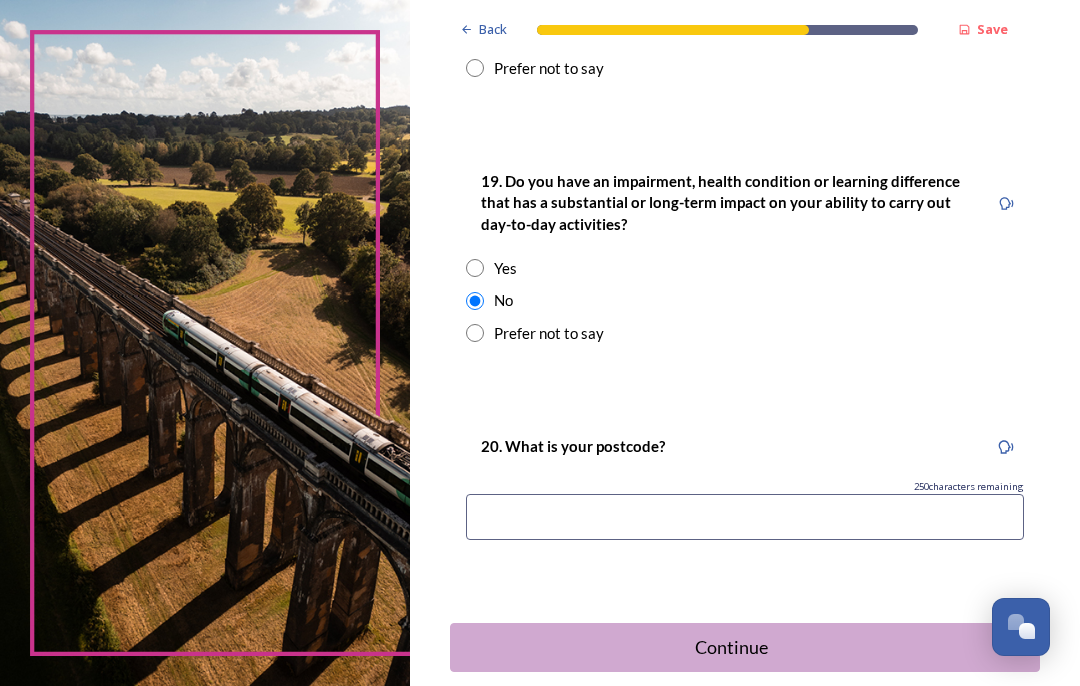 click at bounding box center [745, 517] 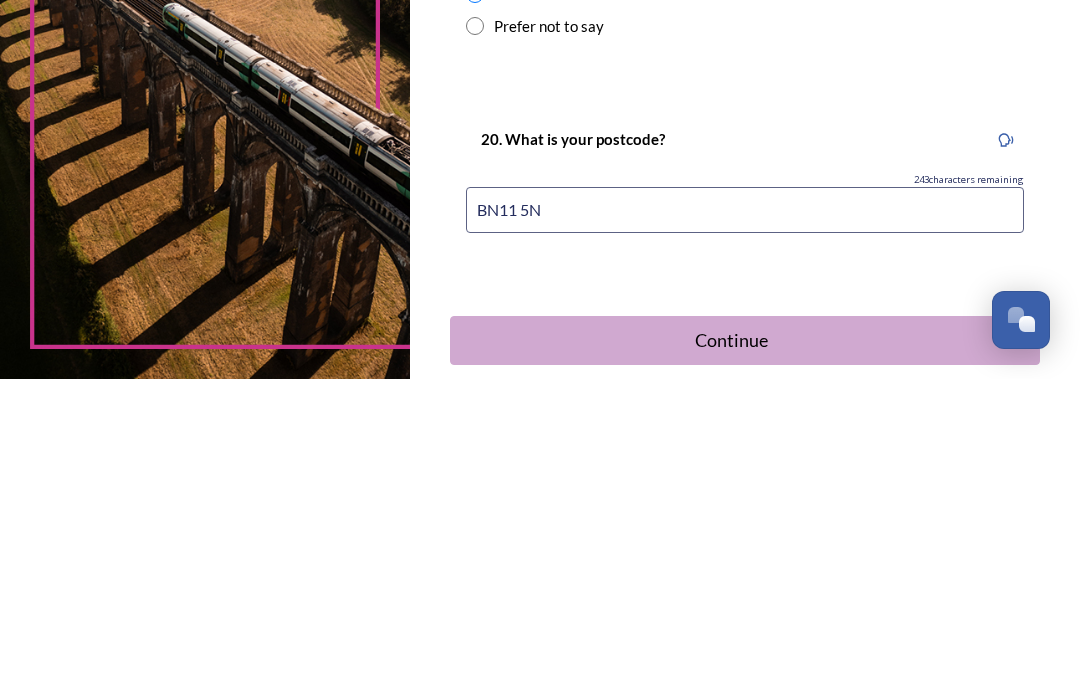 type on "BN11 5NS" 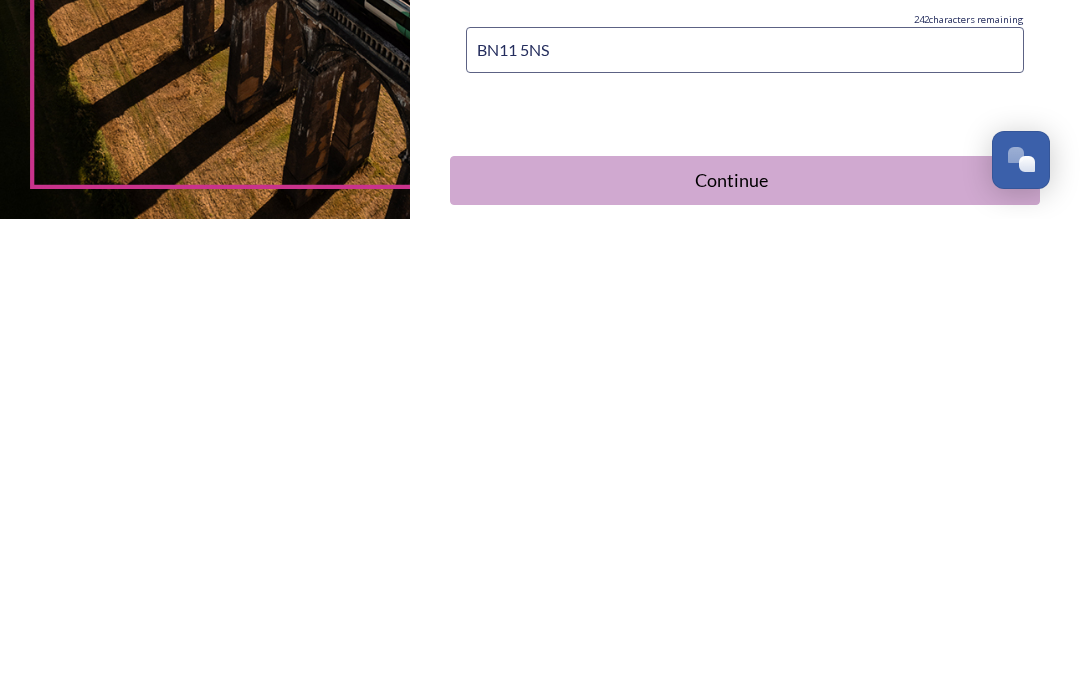 click on "Continue" at bounding box center [731, 647] 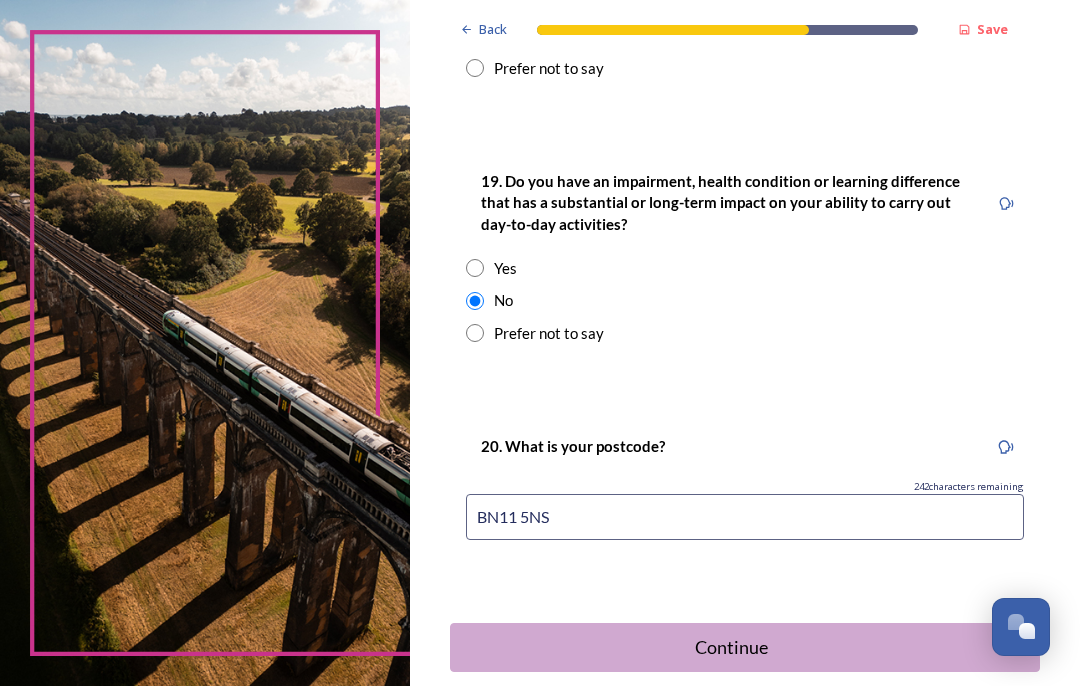 scroll, scrollTop: 0, scrollLeft: 0, axis: both 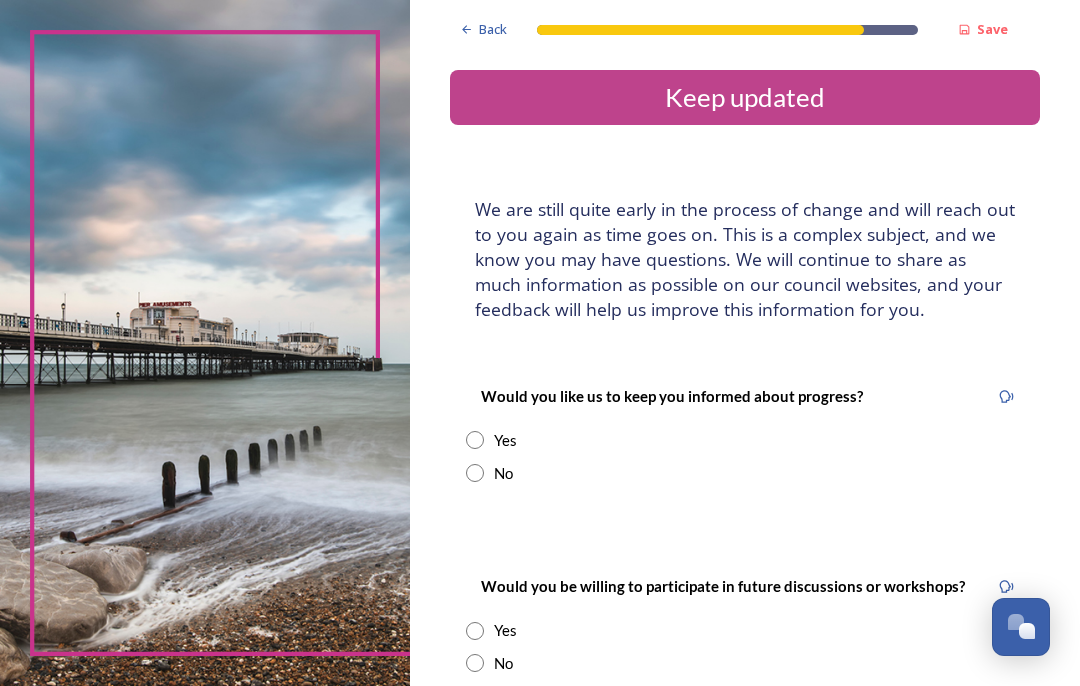 click on "Yes" at bounding box center (745, 440) 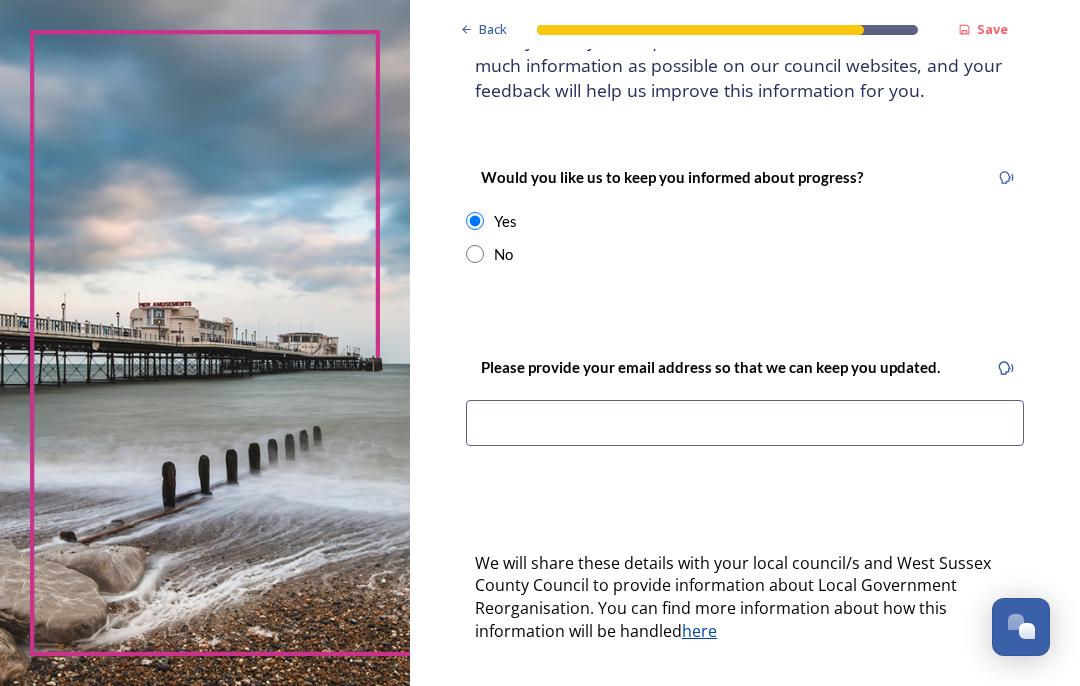 scroll, scrollTop: 218, scrollLeft: 0, axis: vertical 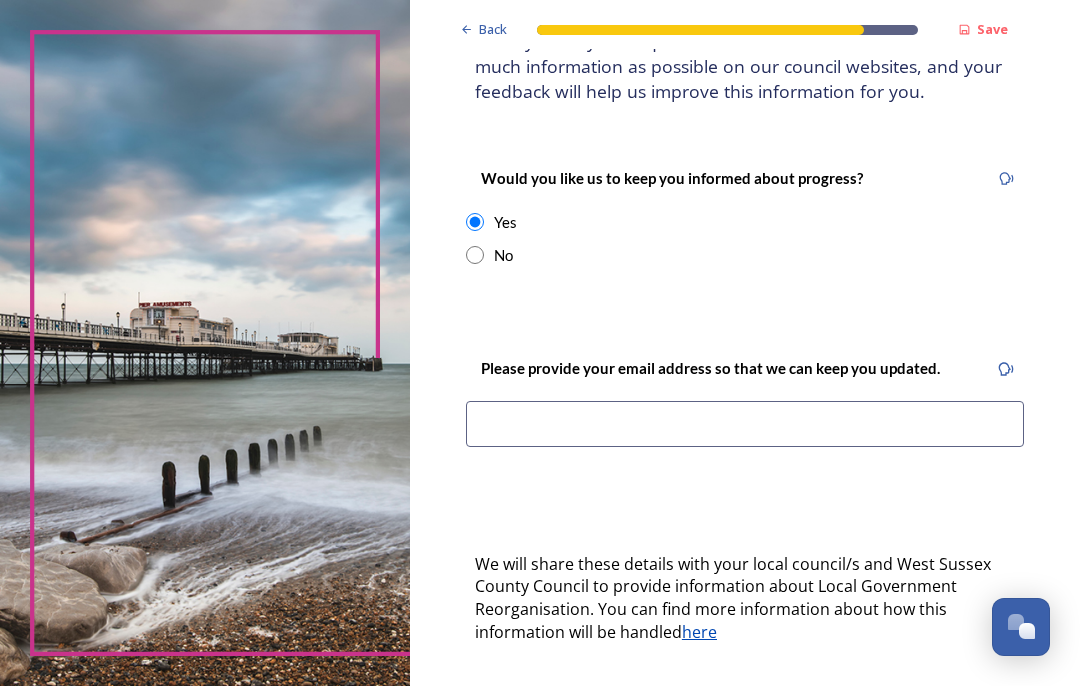 click at bounding box center [745, 424] 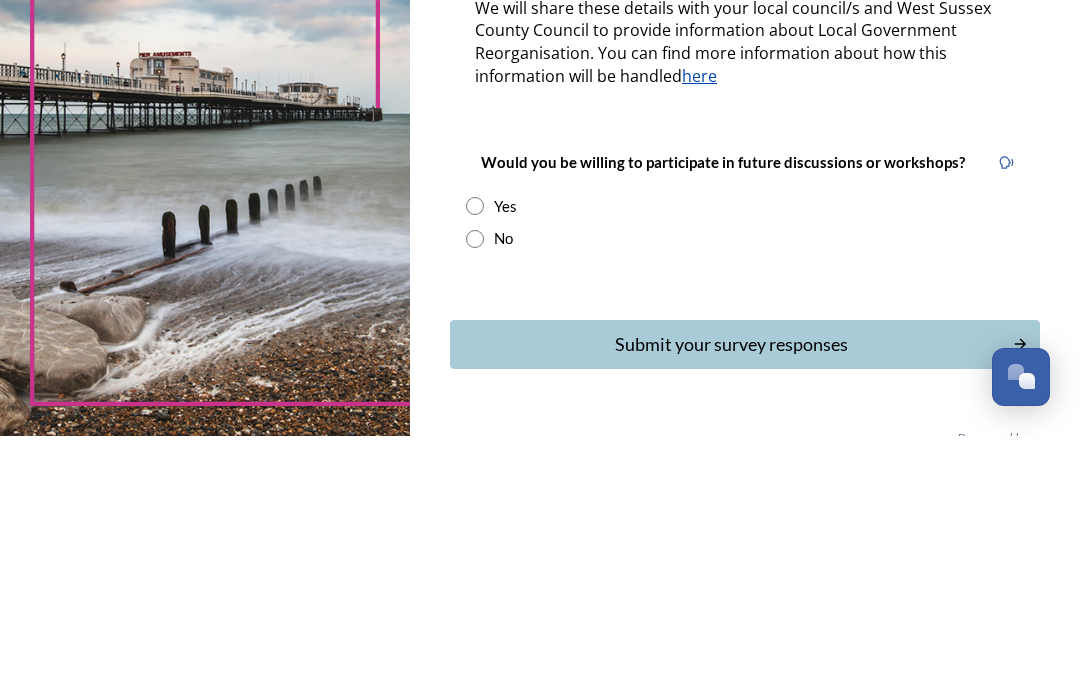 scroll, scrollTop: 523, scrollLeft: 0, axis: vertical 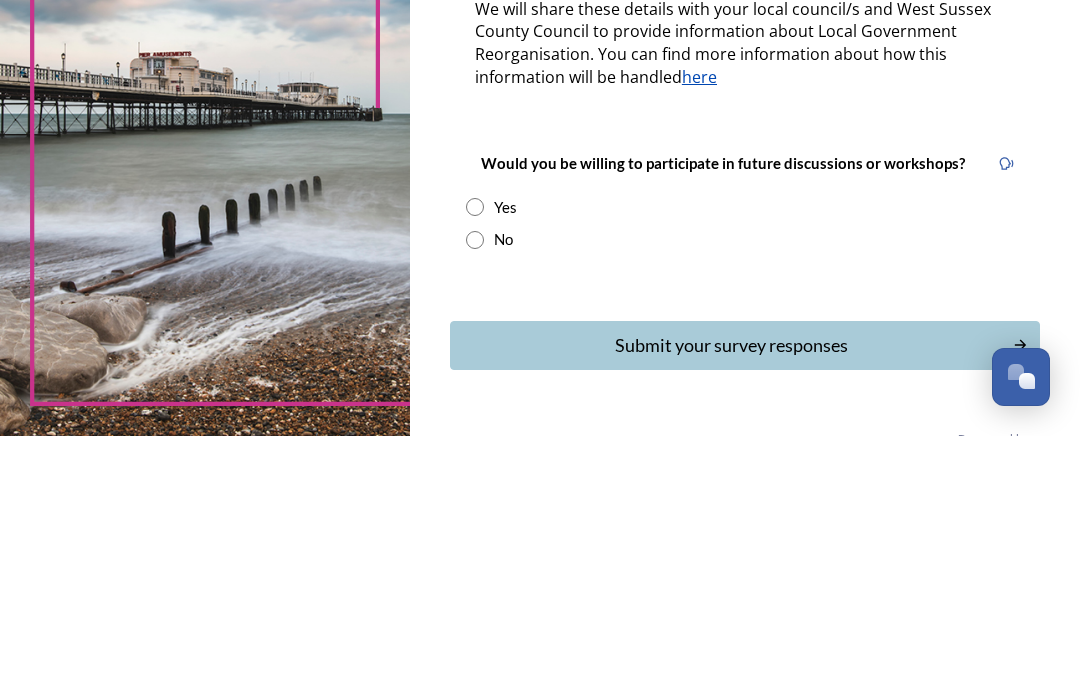 type on "Thefeareys@yahoo.com" 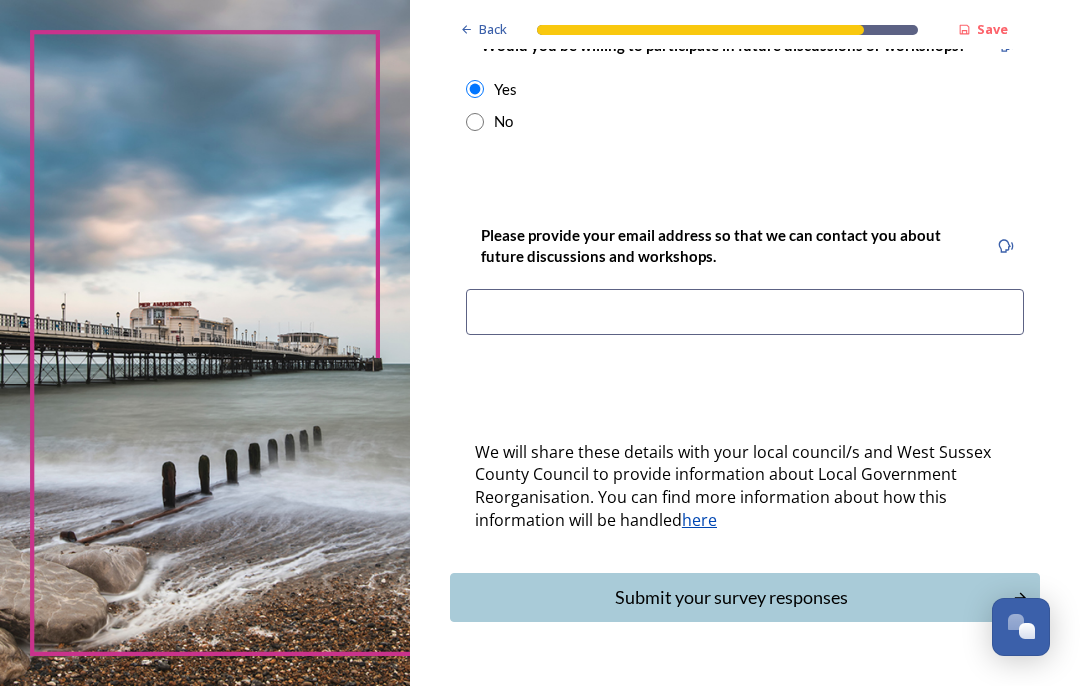 scroll, scrollTop: 889, scrollLeft: 0, axis: vertical 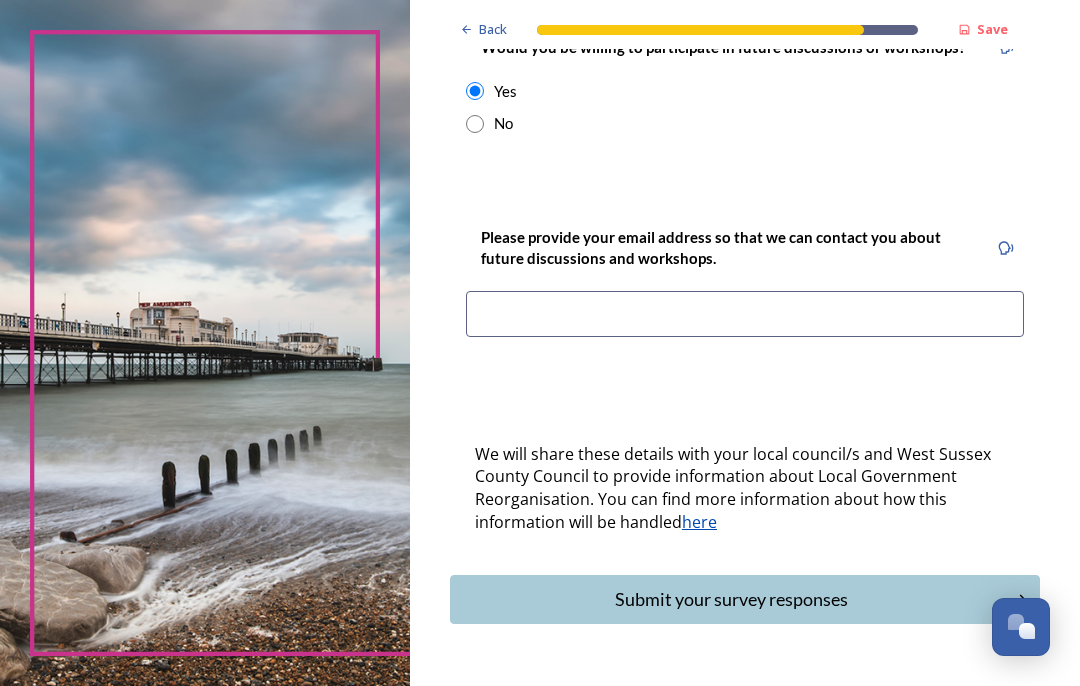 click on "Submit your survey responses" at bounding box center [731, 599] 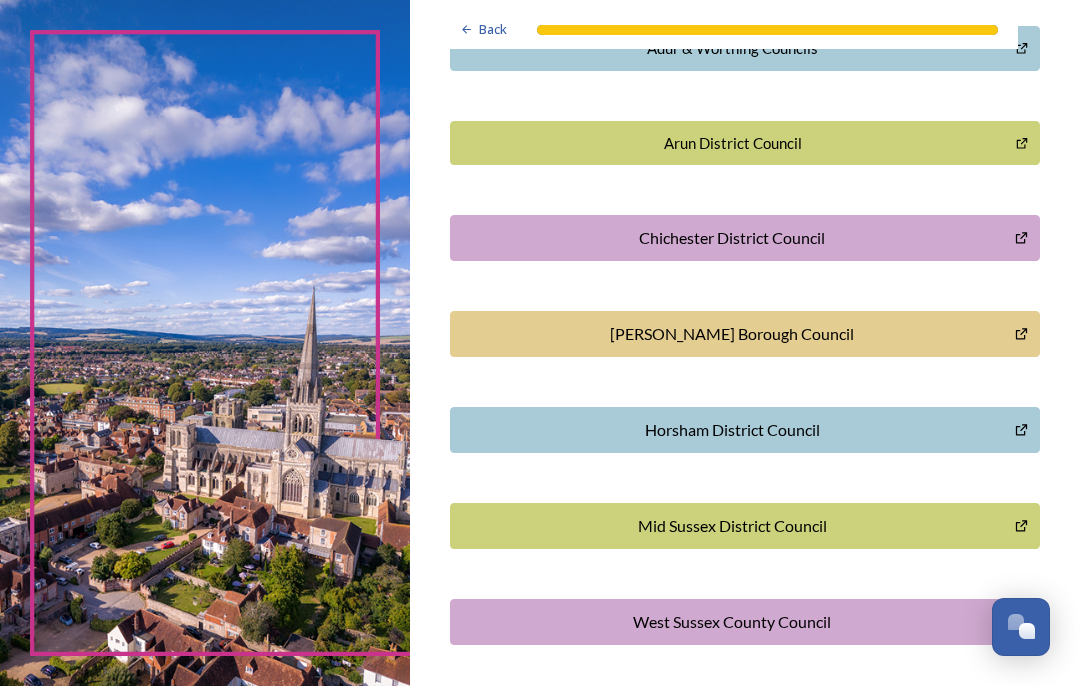 scroll, scrollTop: 526, scrollLeft: 0, axis: vertical 